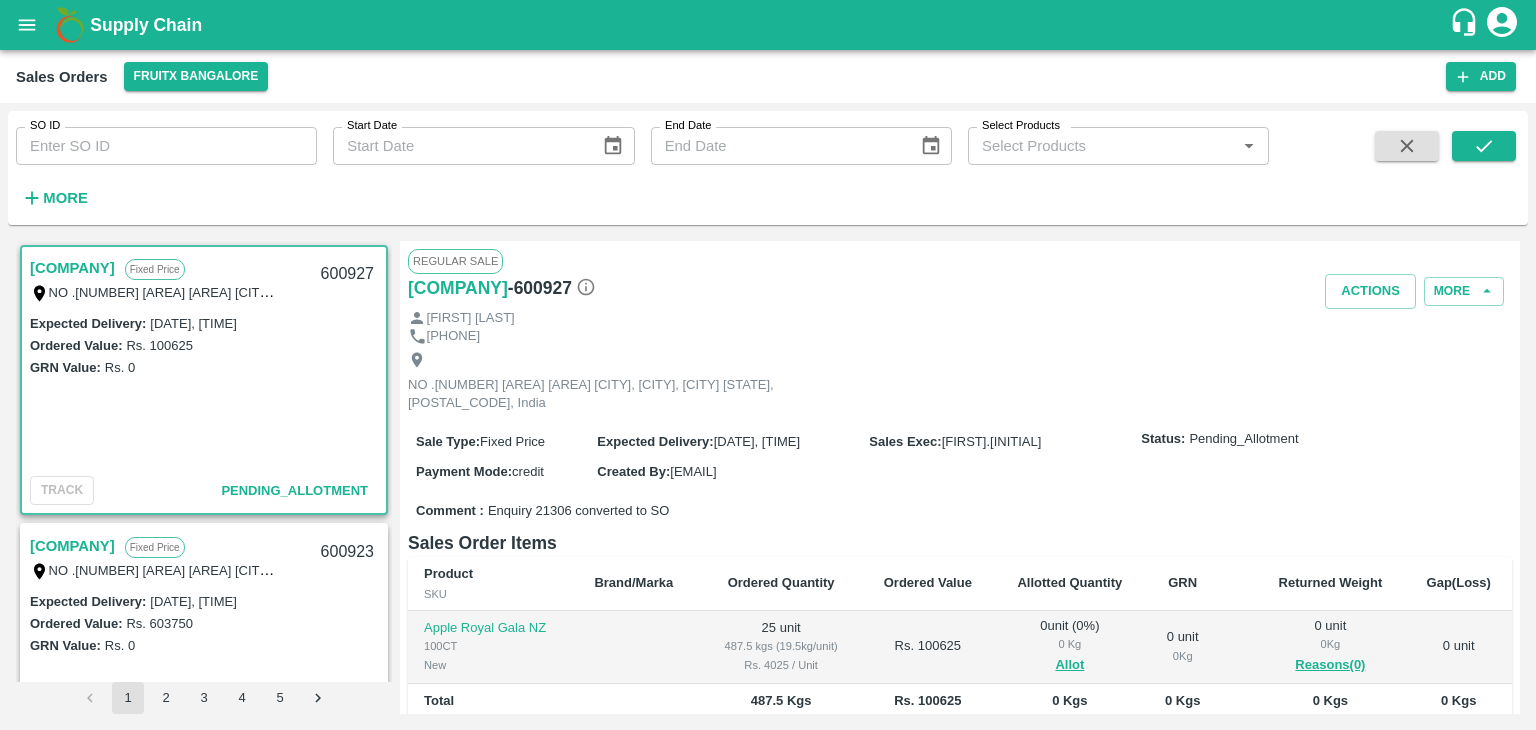 scroll, scrollTop: 0, scrollLeft: 0, axis: both 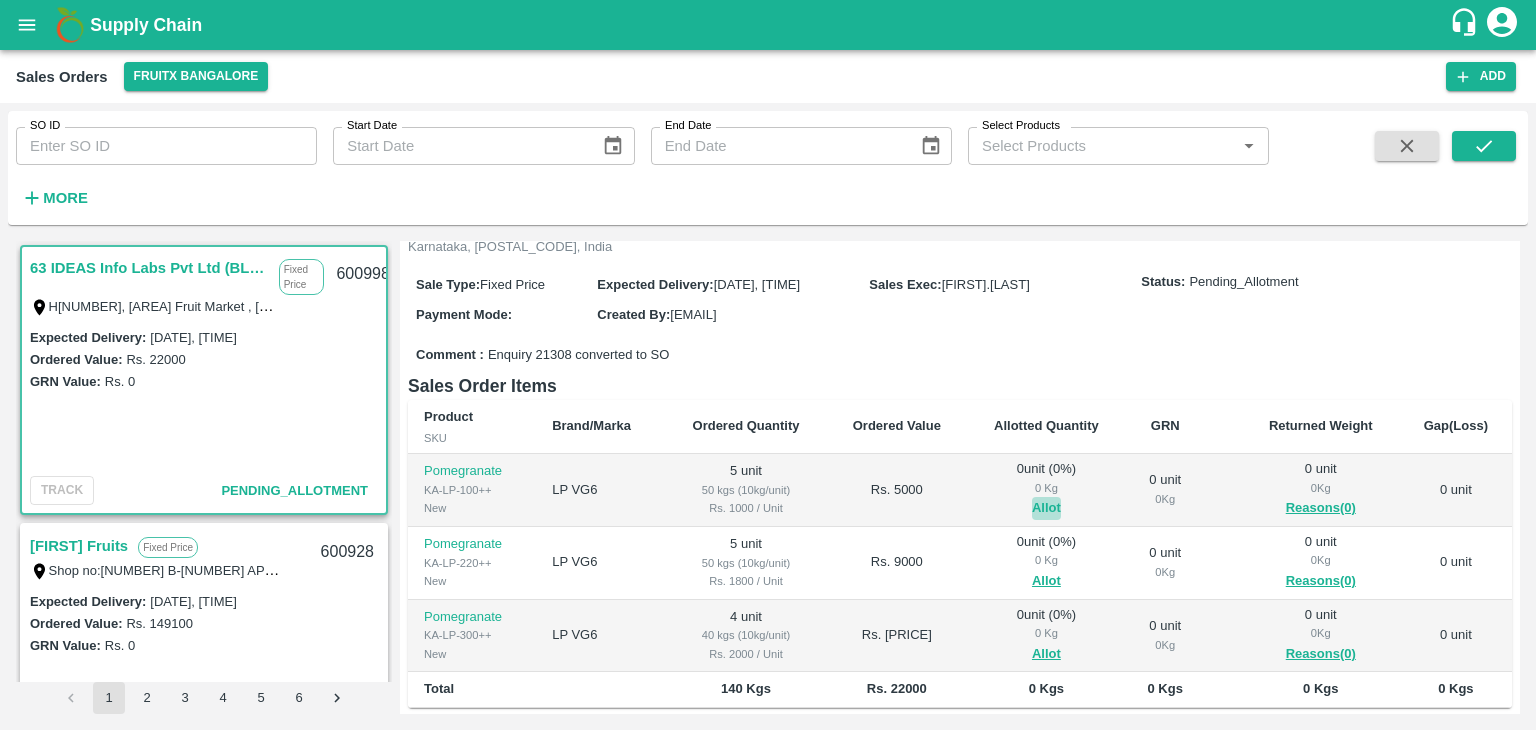 click on "Allot" at bounding box center [1046, 508] 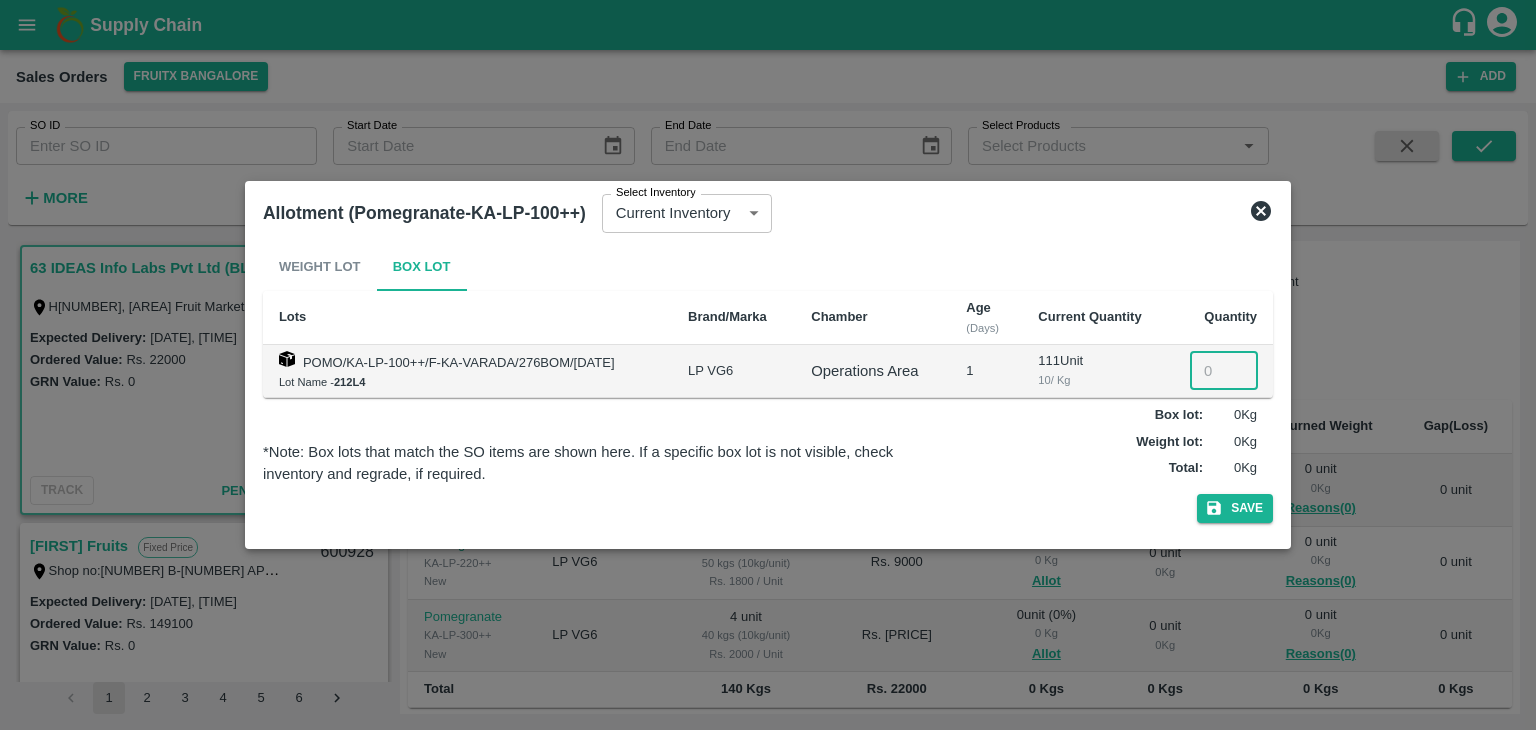 click at bounding box center [1224, 371] 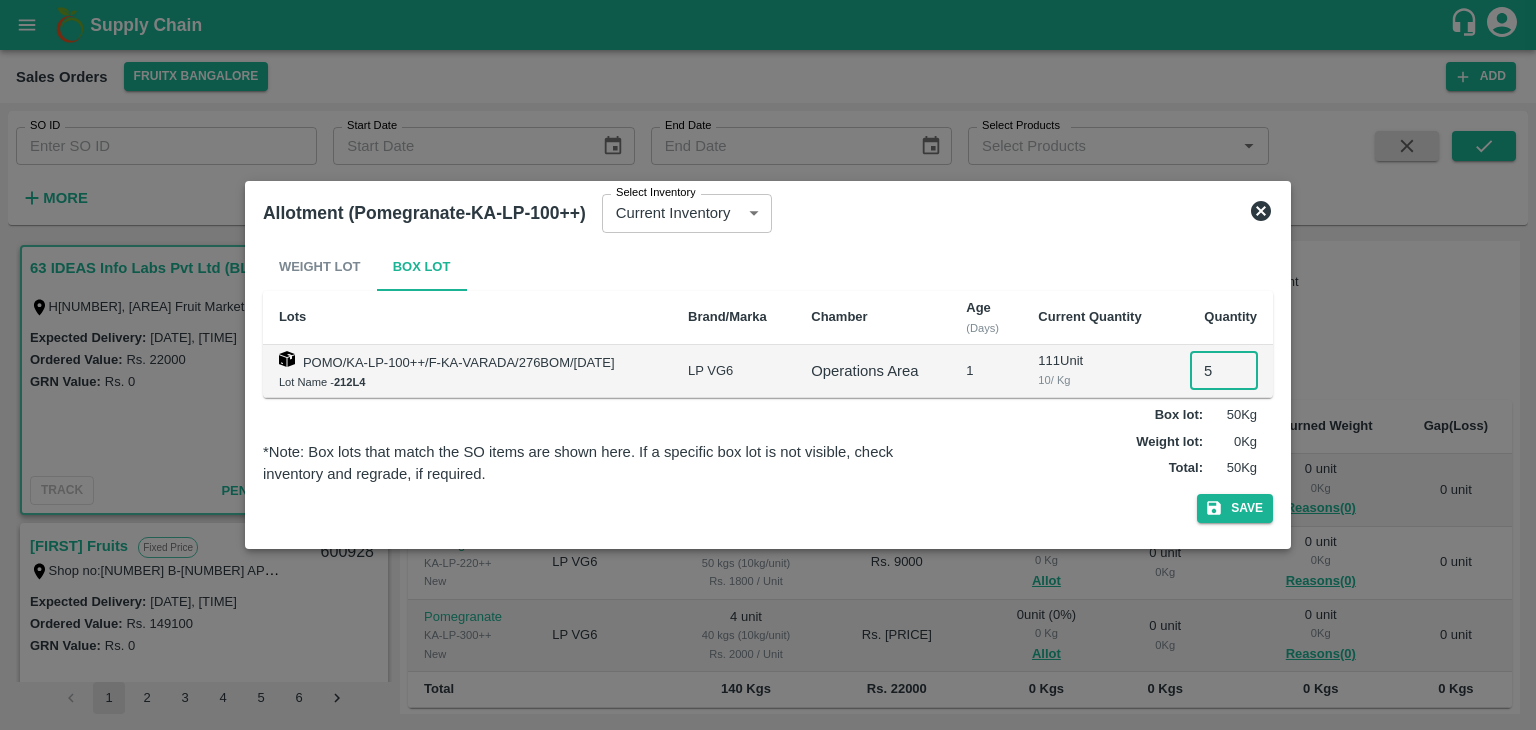 type on "5" 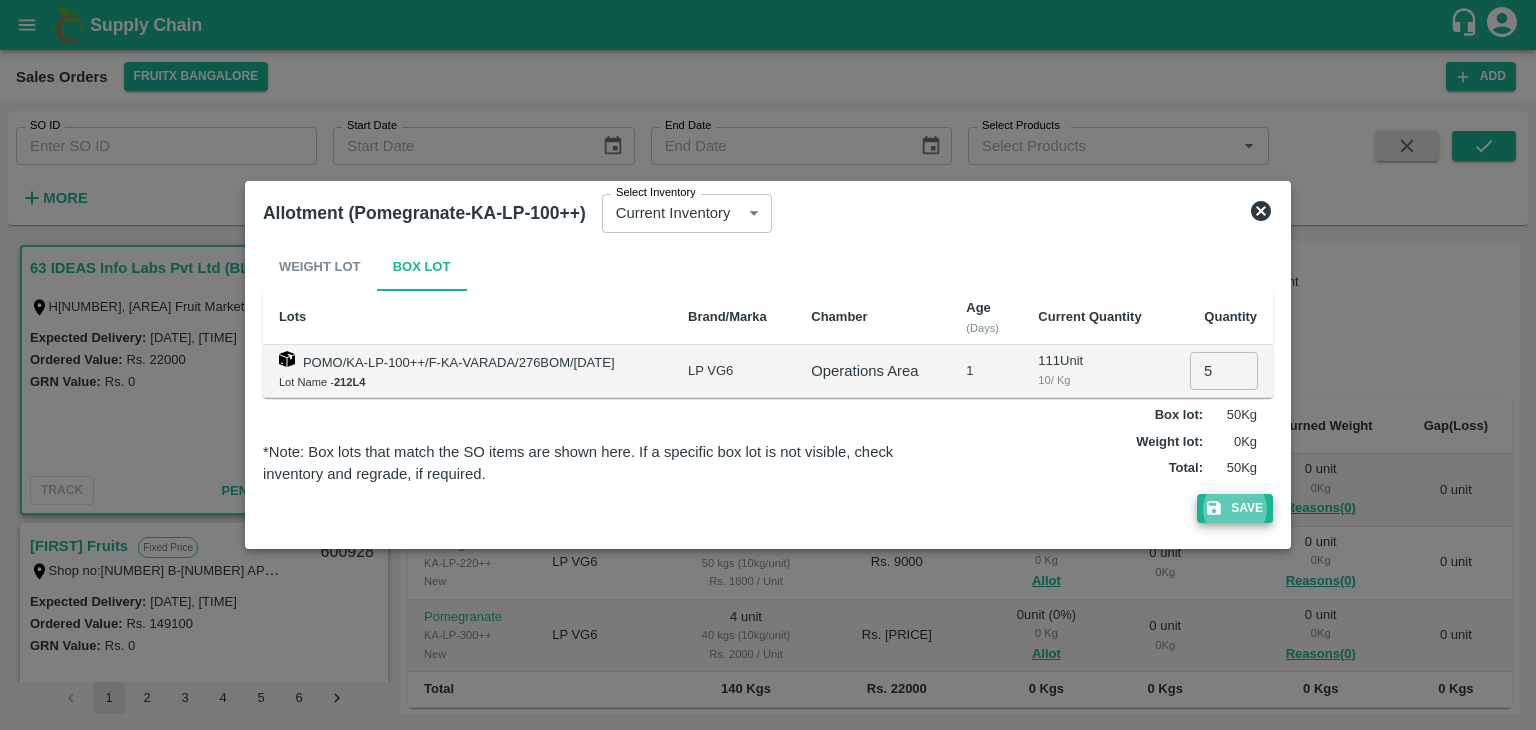 type 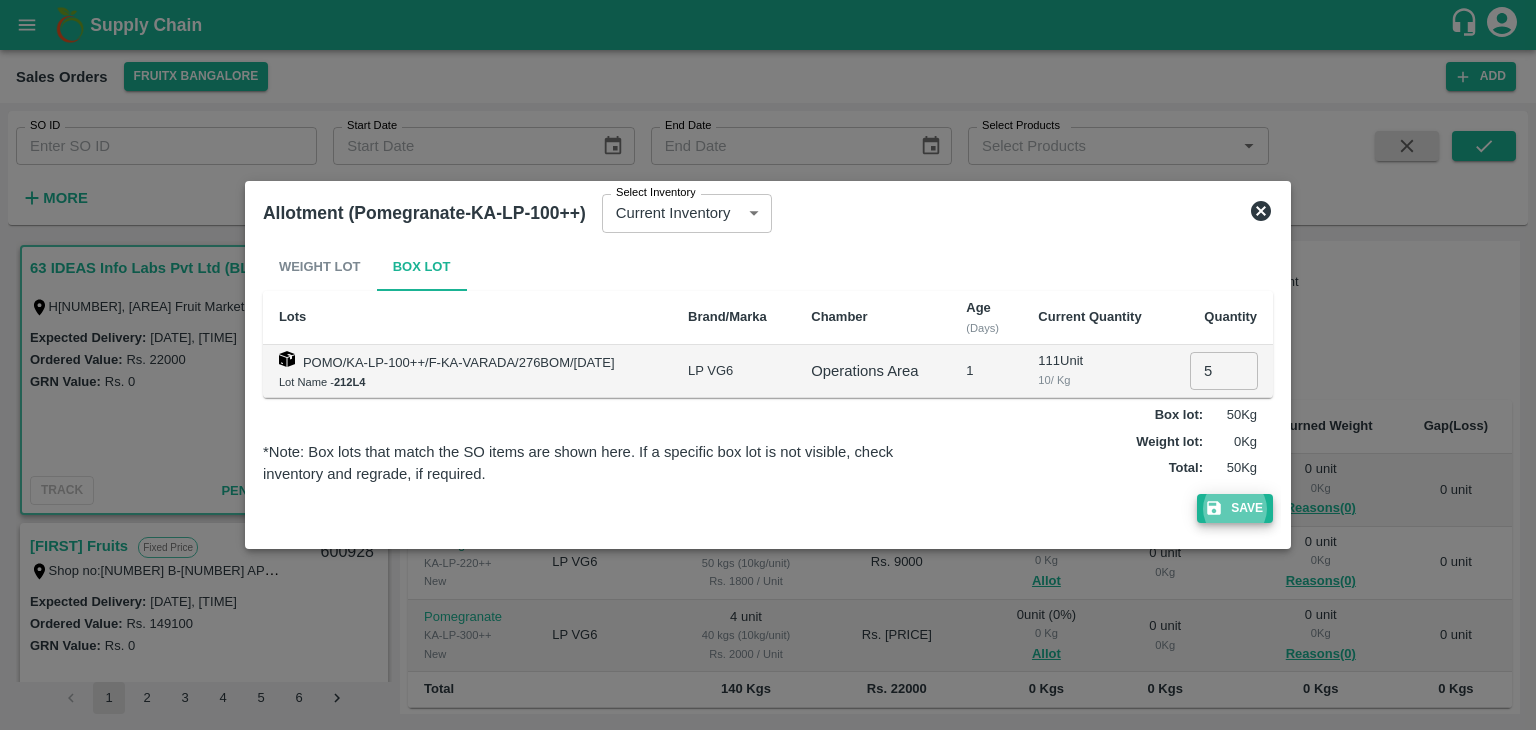 click on "Save" at bounding box center [1235, 508] 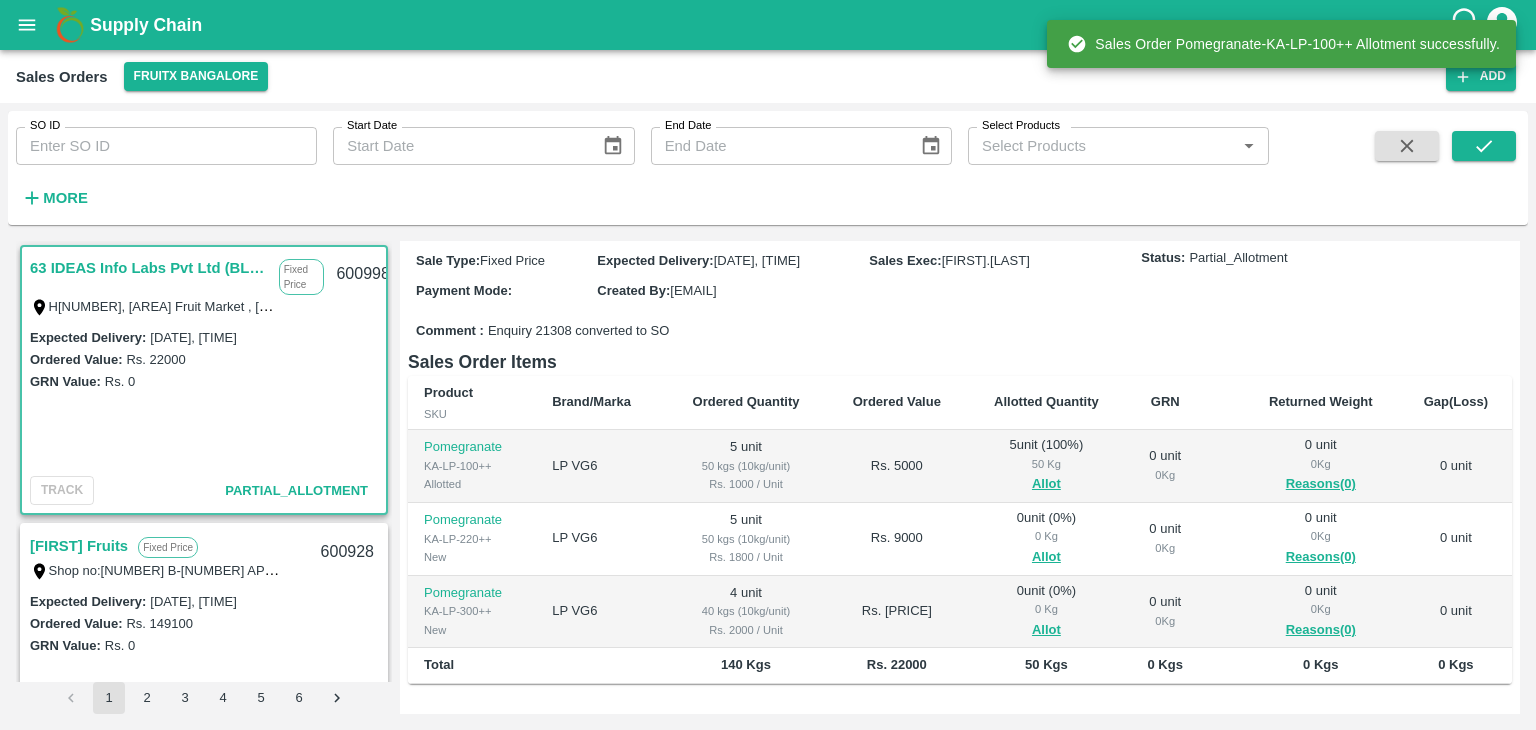 scroll, scrollTop: 236, scrollLeft: 0, axis: vertical 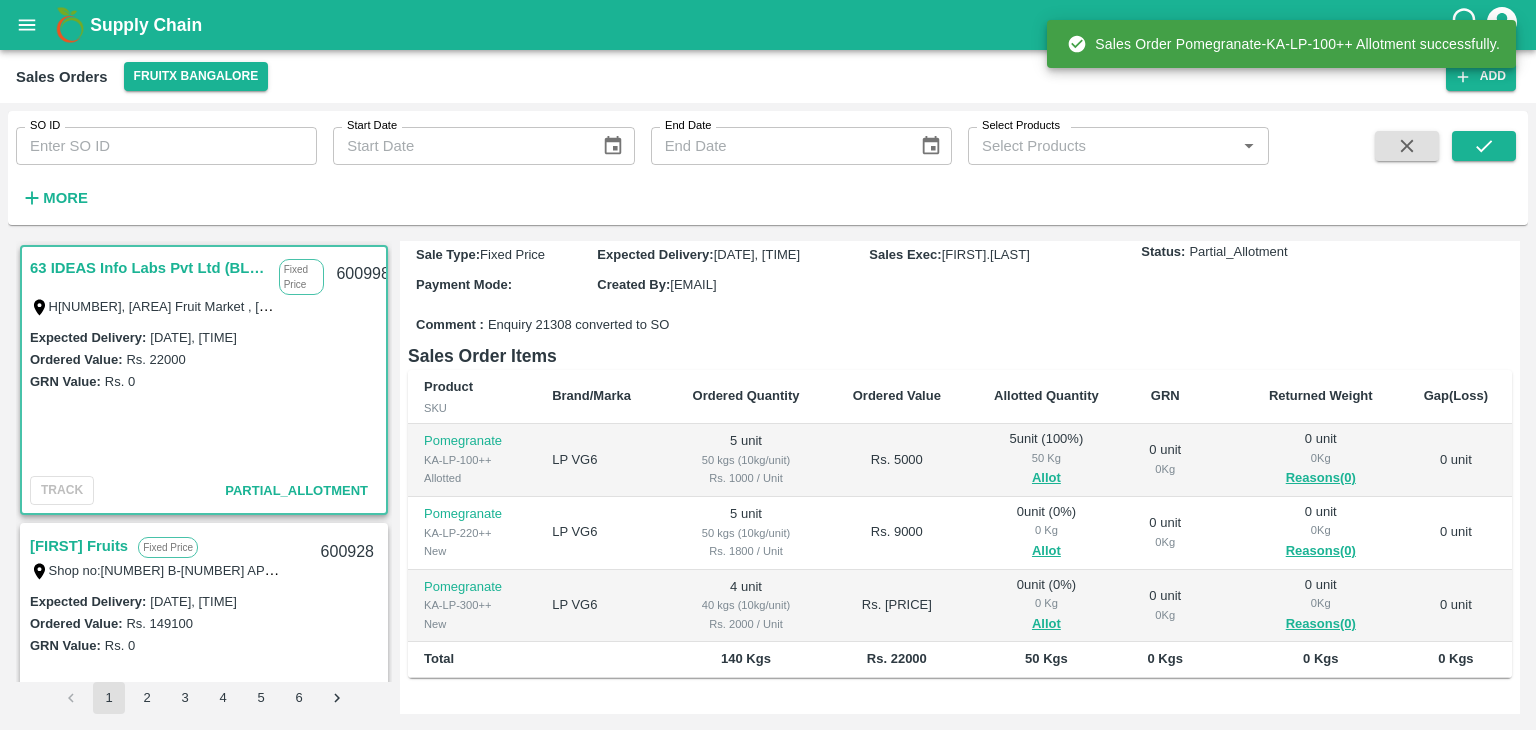 click on "Allot" at bounding box center (1046, 551) 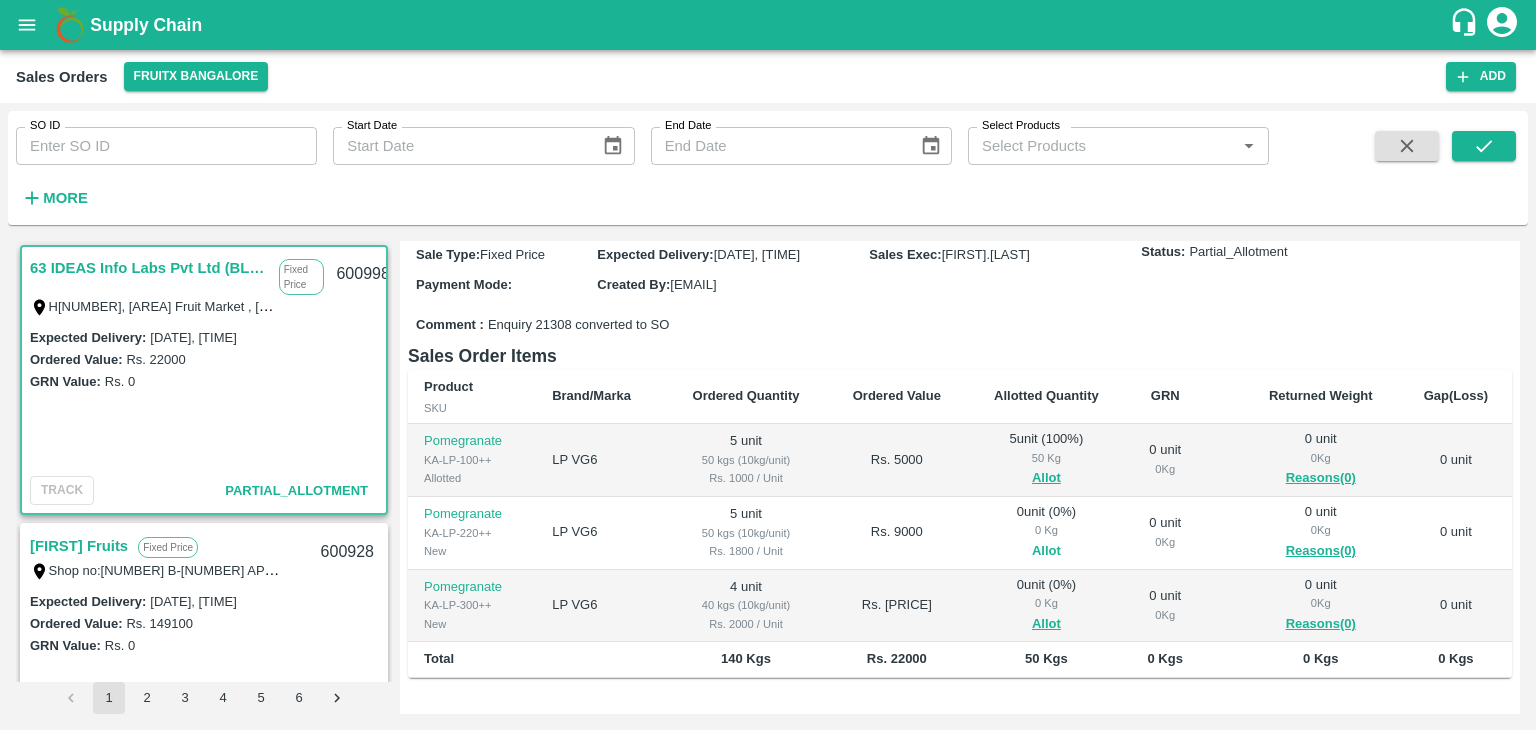 click on "Allot" at bounding box center (1046, 551) 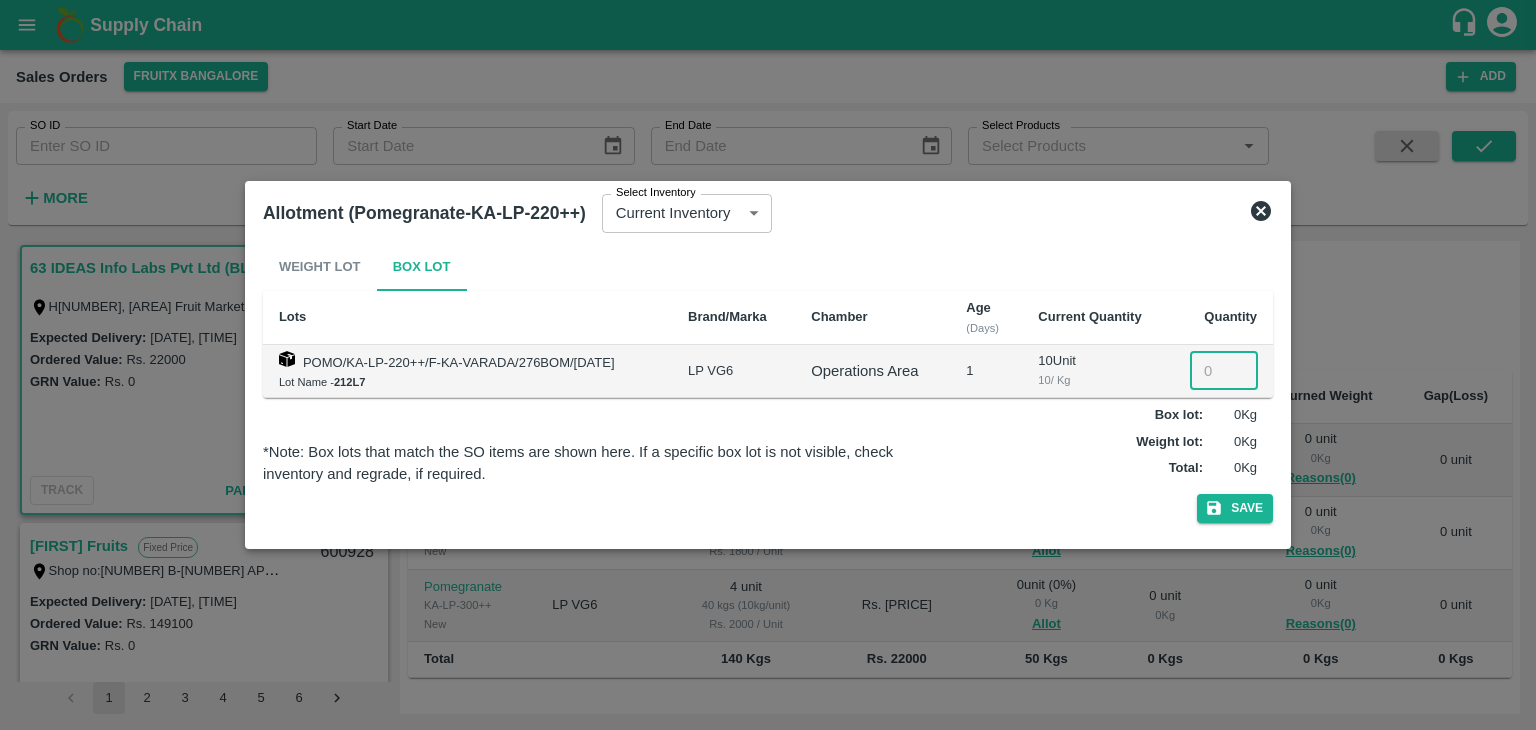 click at bounding box center (1224, 371) 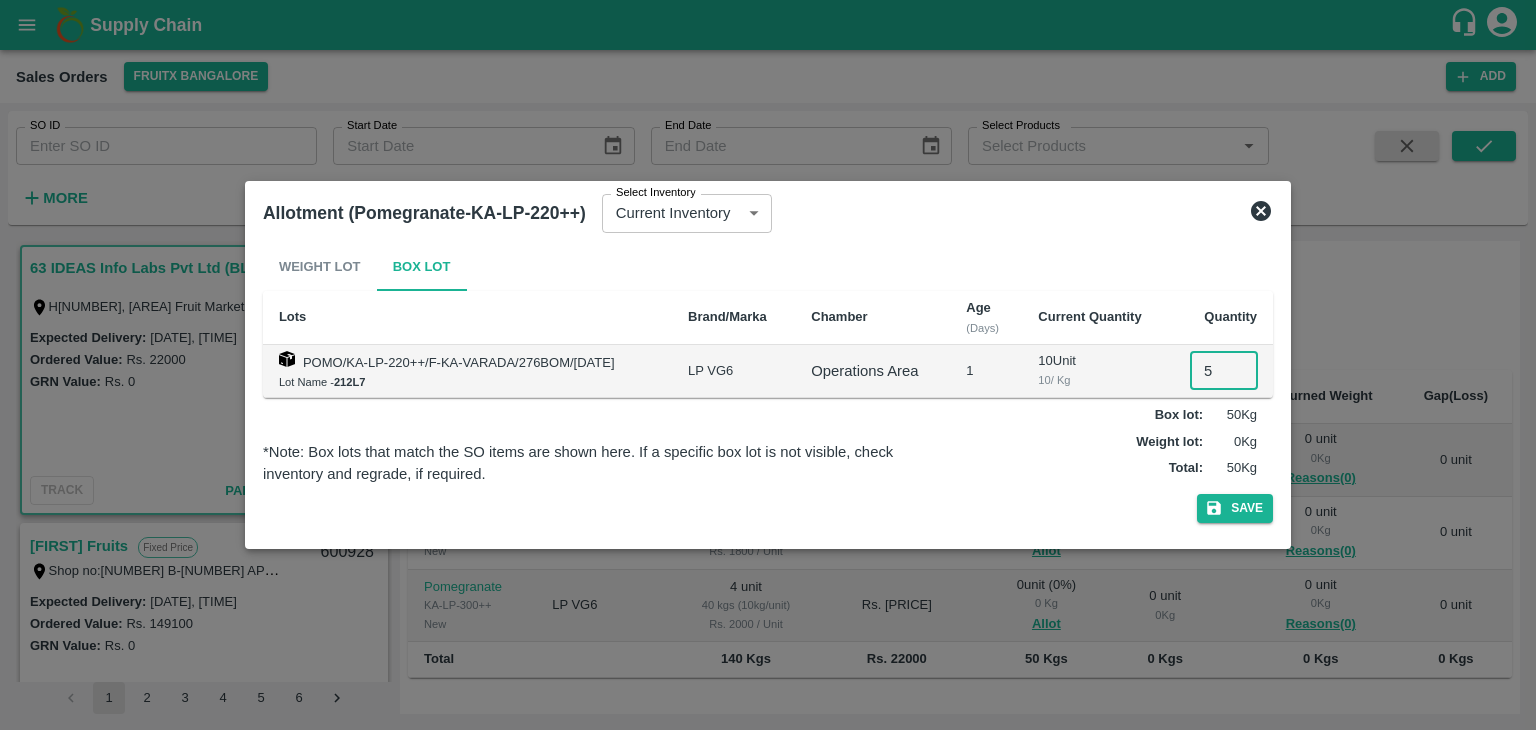 type on "5" 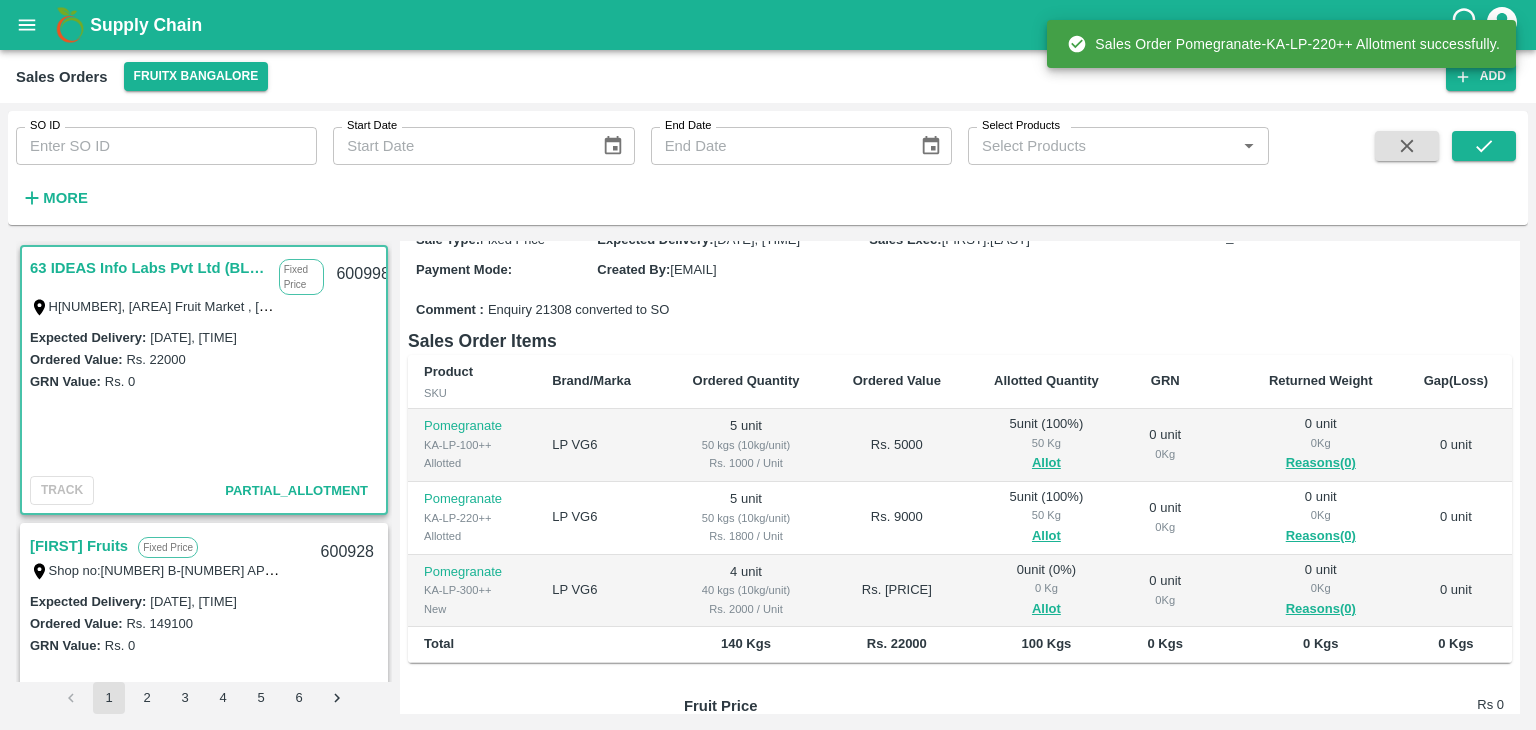 scroll, scrollTop: 252, scrollLeft: 0, axis: vertical 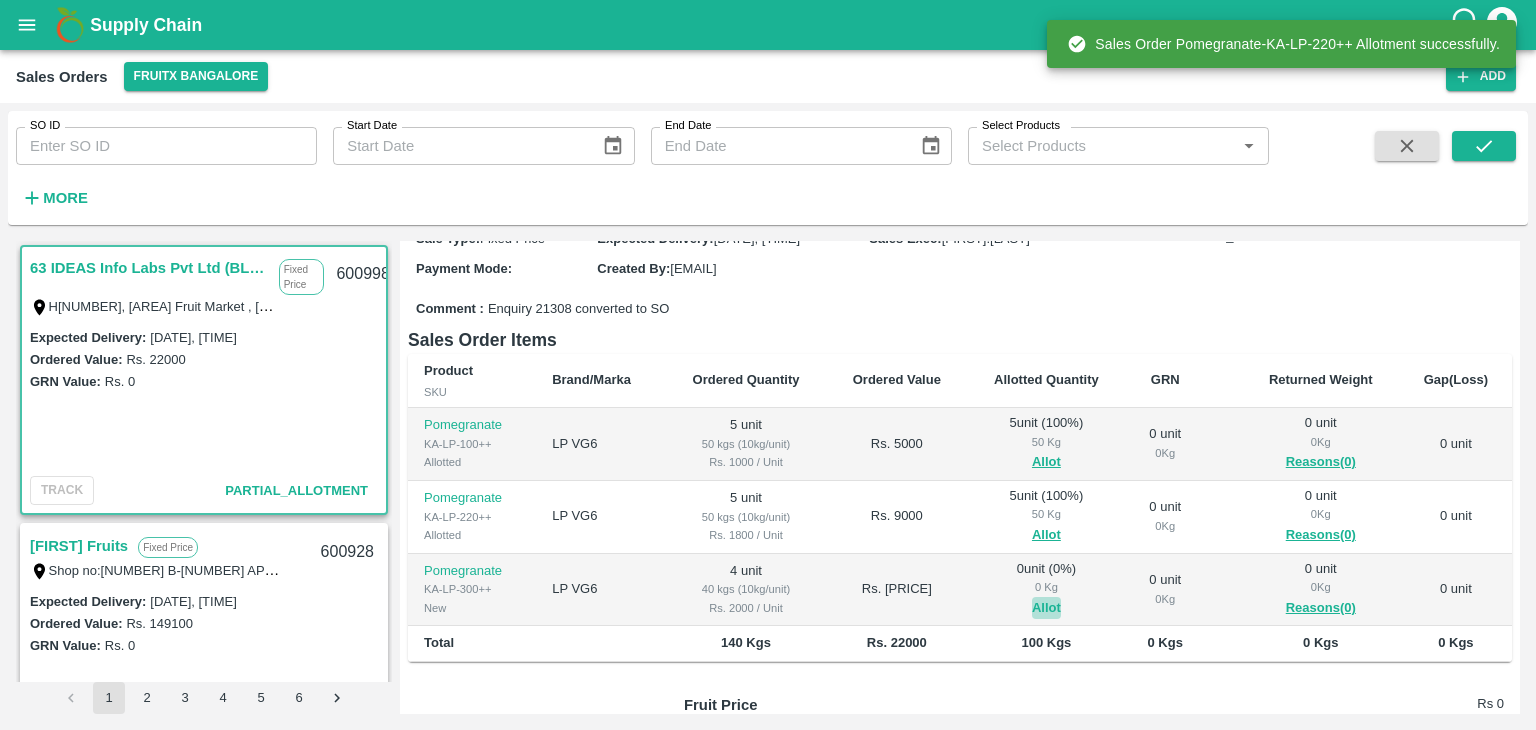 click on "Allot" at bounding box center [1046, 608] 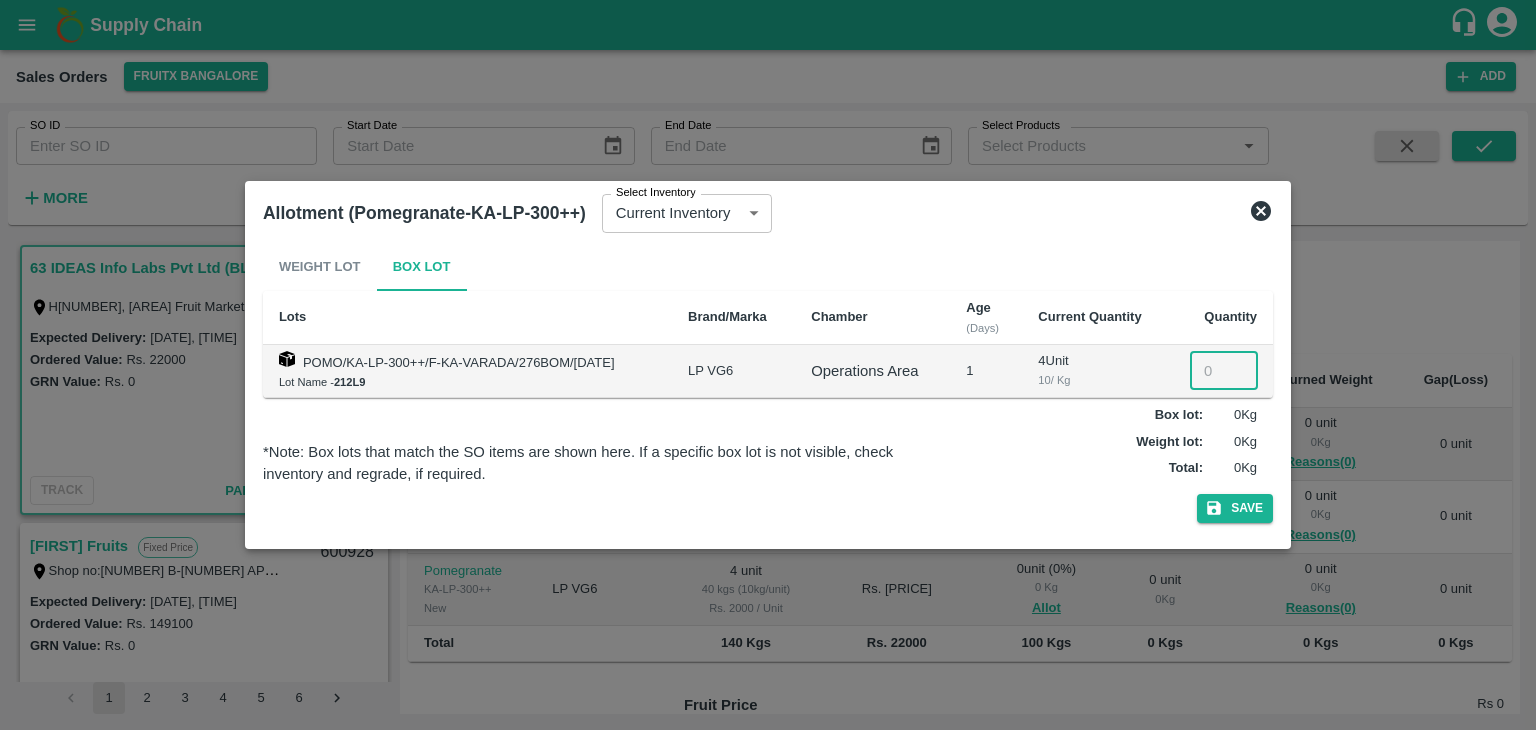 click at bounding box center (1224, 371) 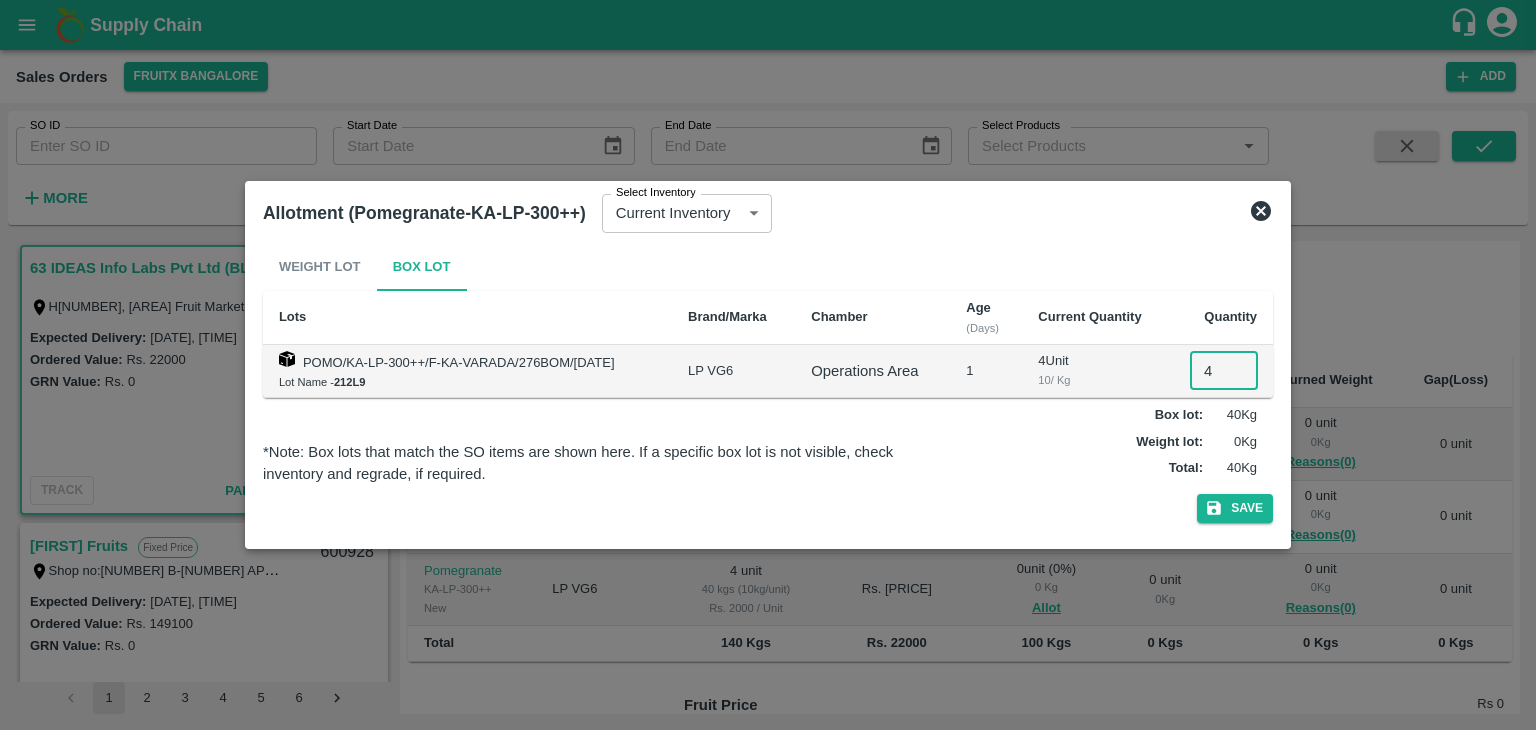 type on "4" 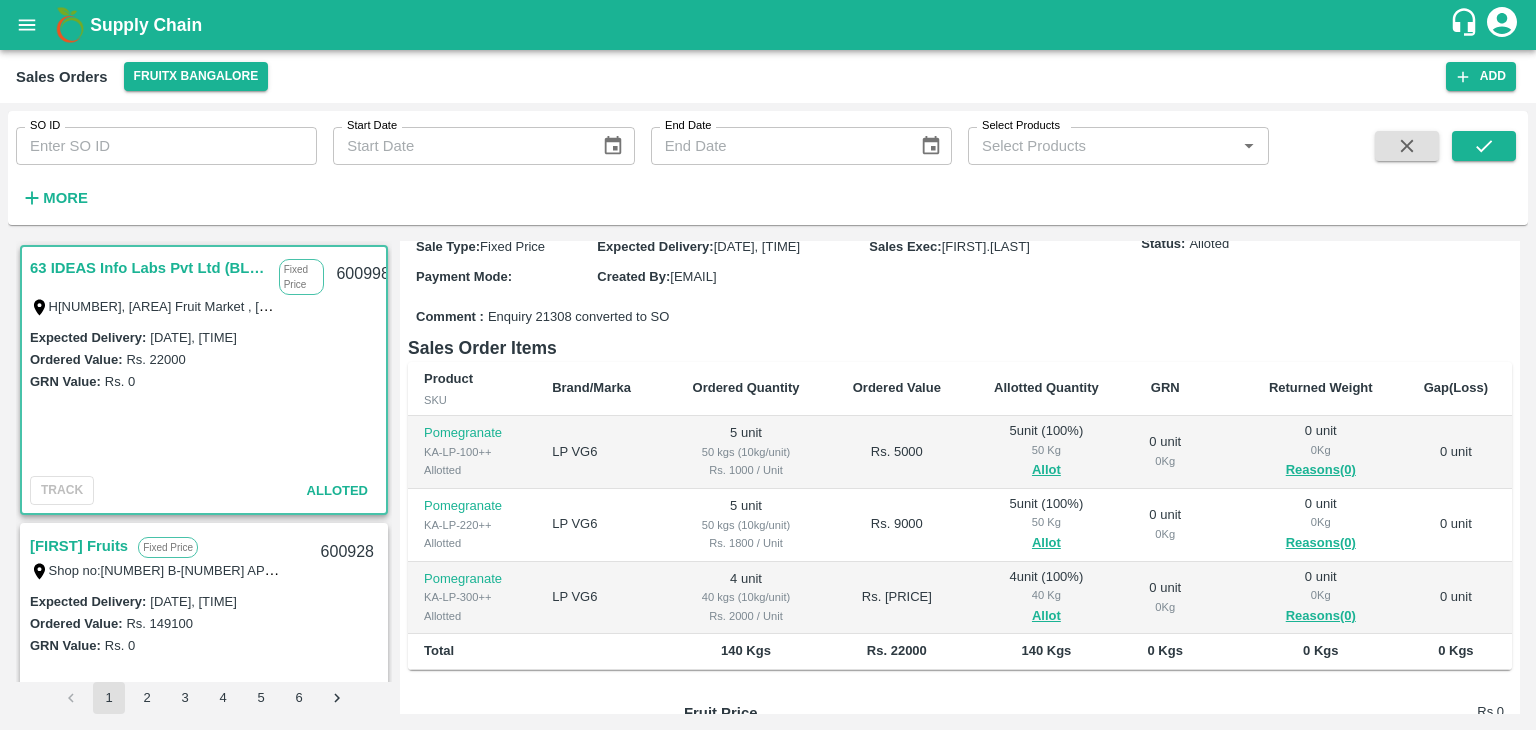 scroll, scrollTop: 0, scrollLeft: 0, axis: both 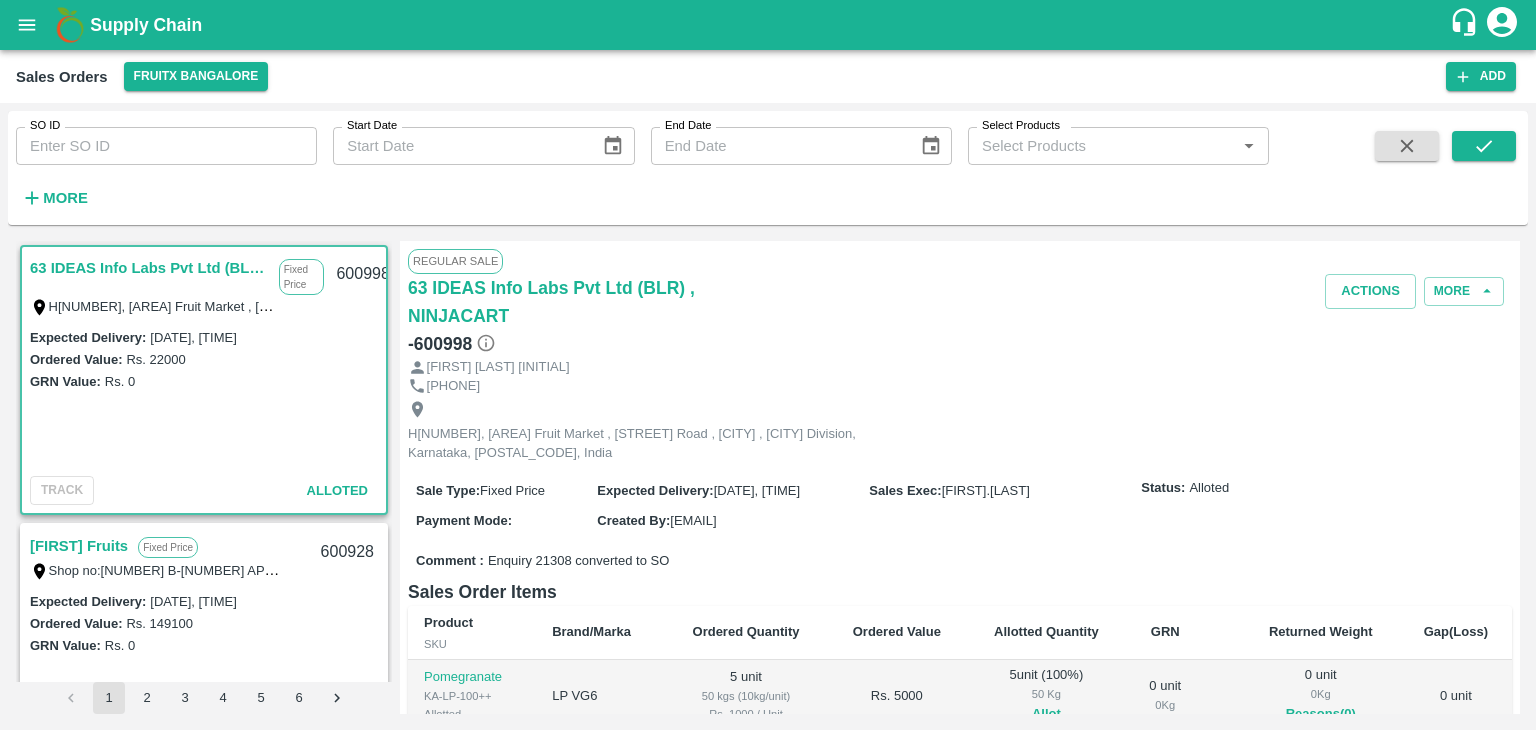 click on "600998" at bounding box center [362, 274] 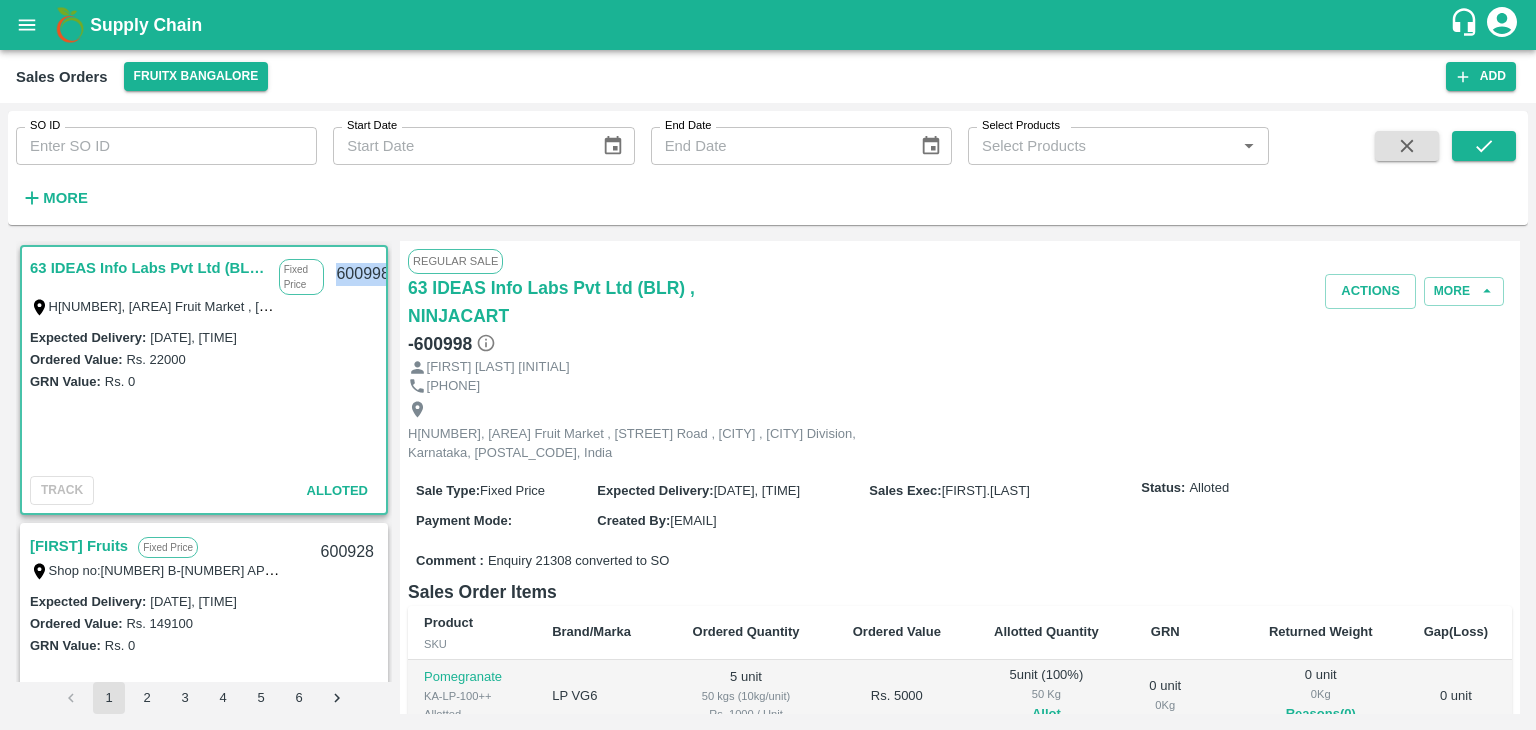 click on "600998" at bounding box center [362, 274] 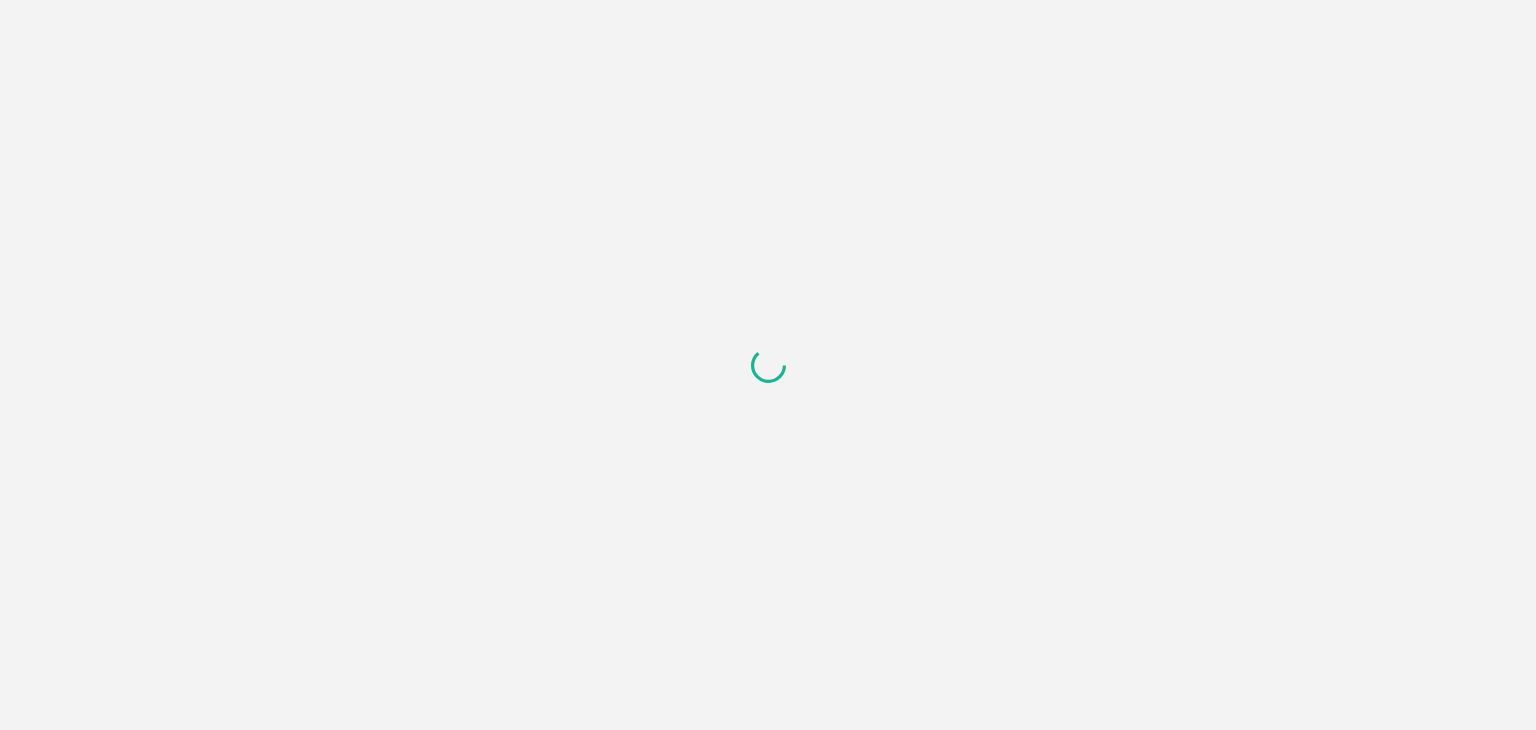 scroll, scrollTop: 0, scrollLeft: 0, axis: both 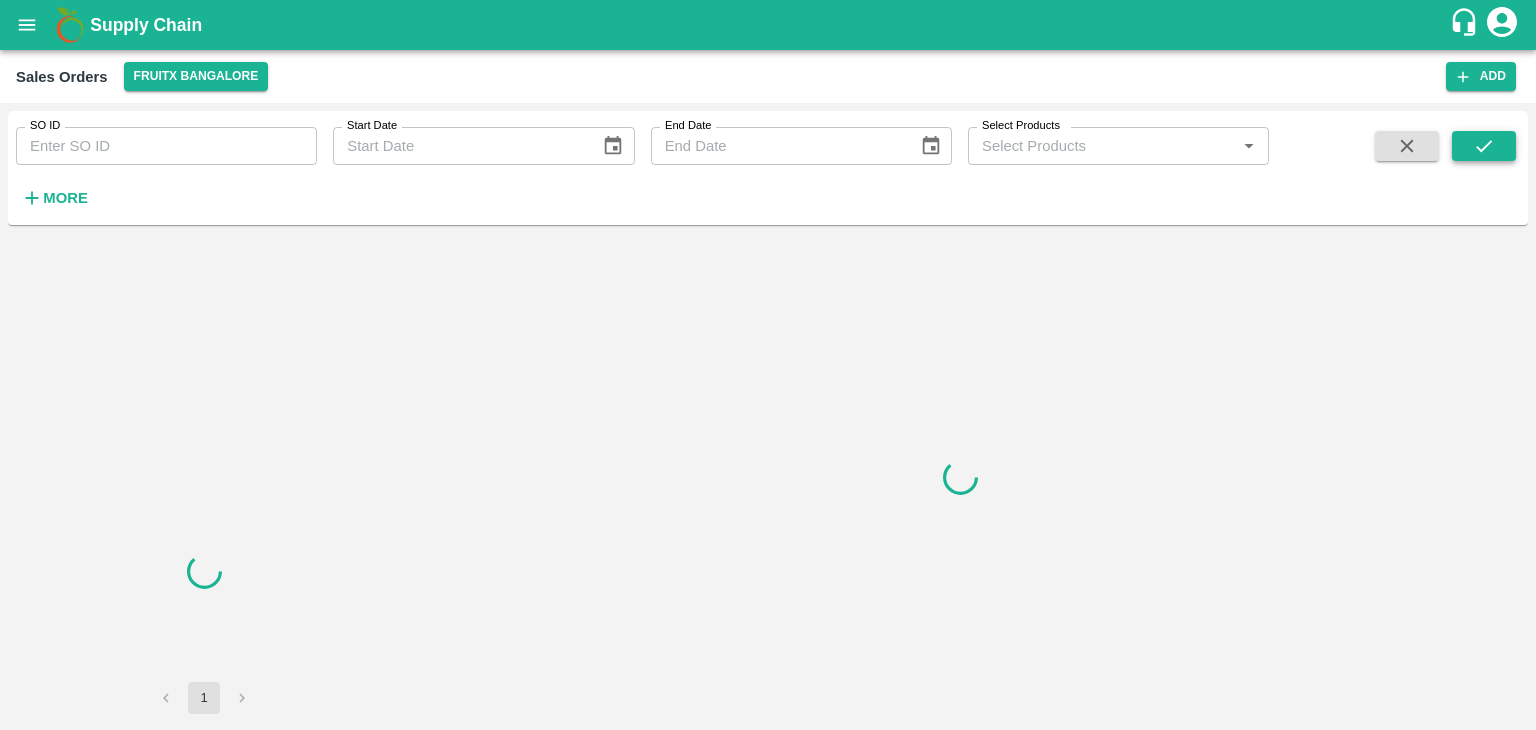 click at bounding box center (1484, 146) 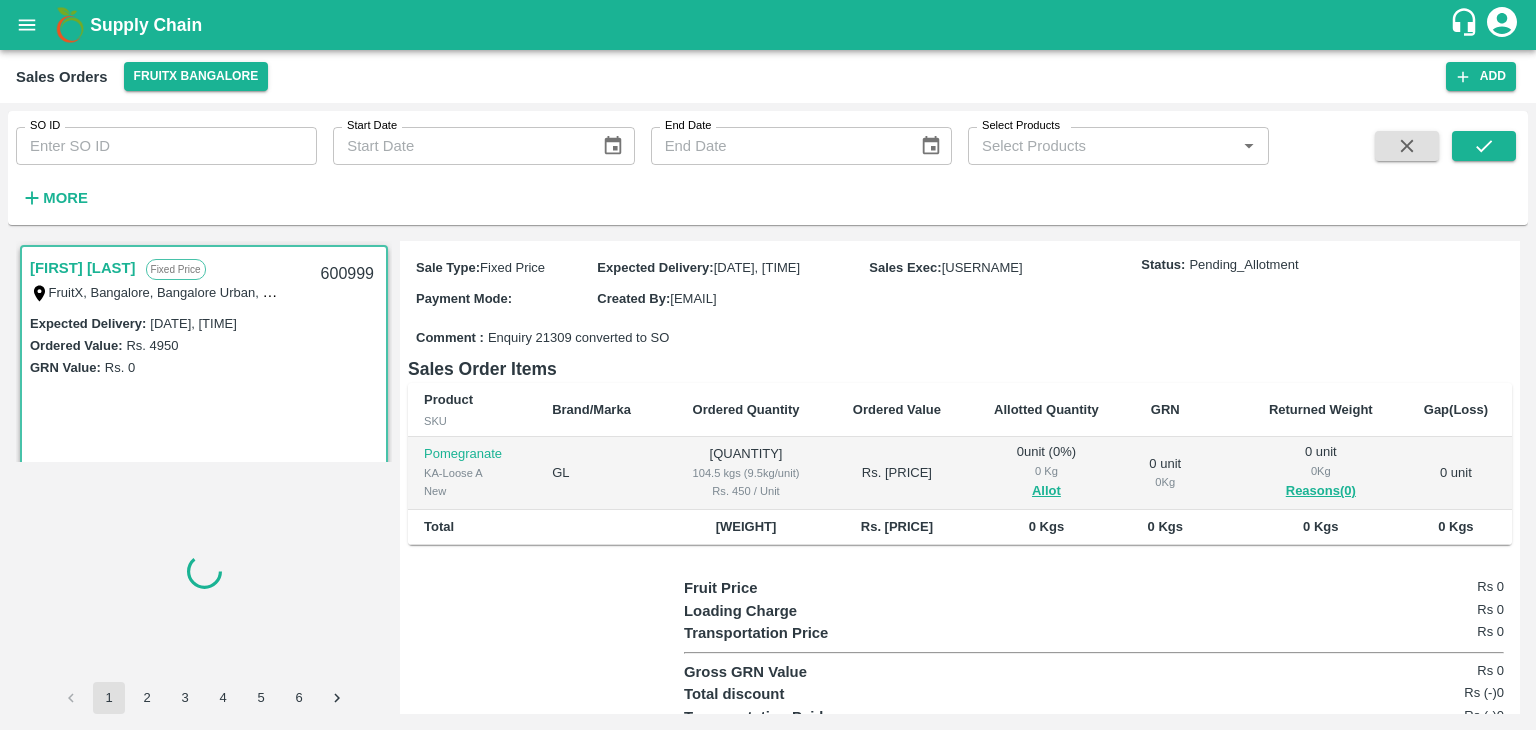 scroll, scrollTop: 207, scrollLeft: 0, axis: vertical 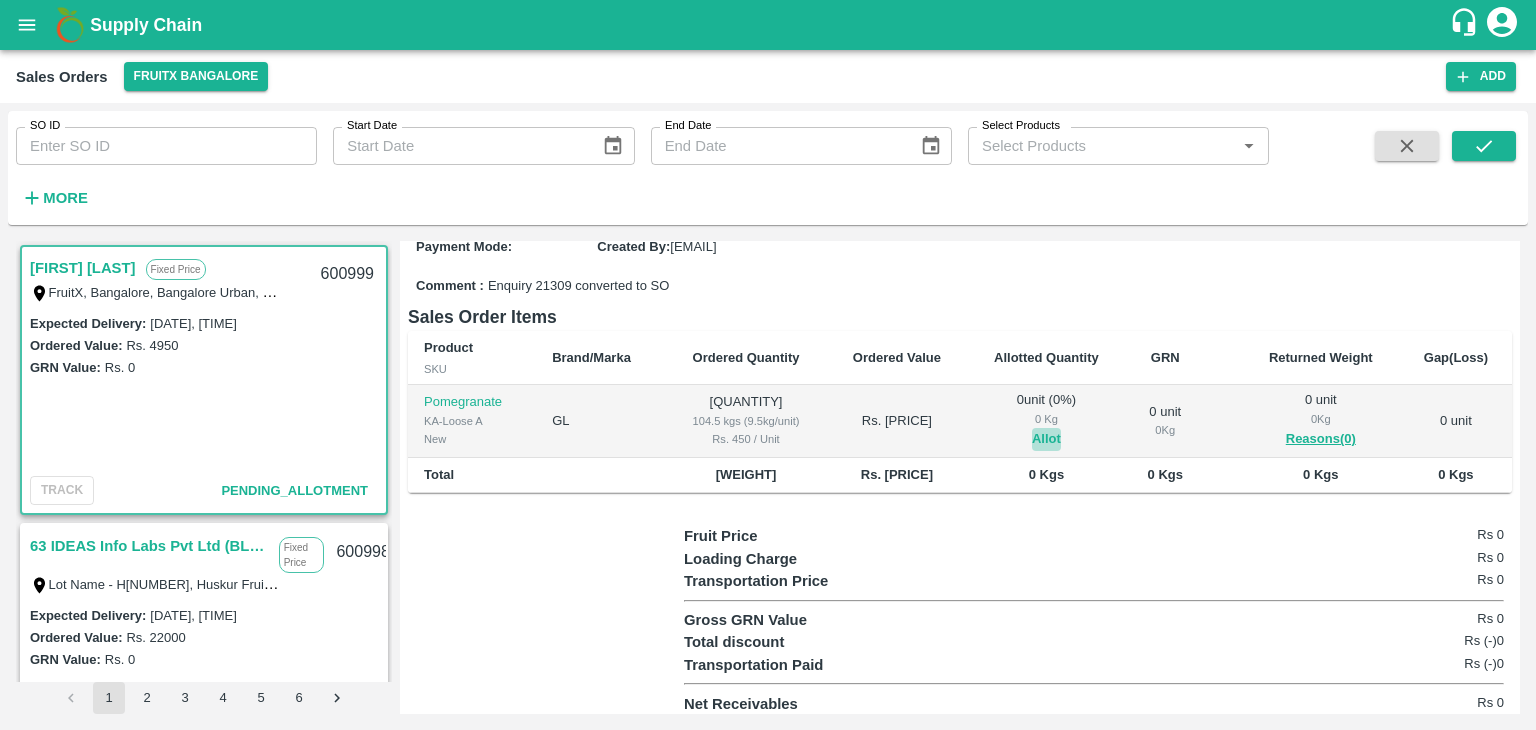 click on "Allot" at bounding box center (1046, 439) 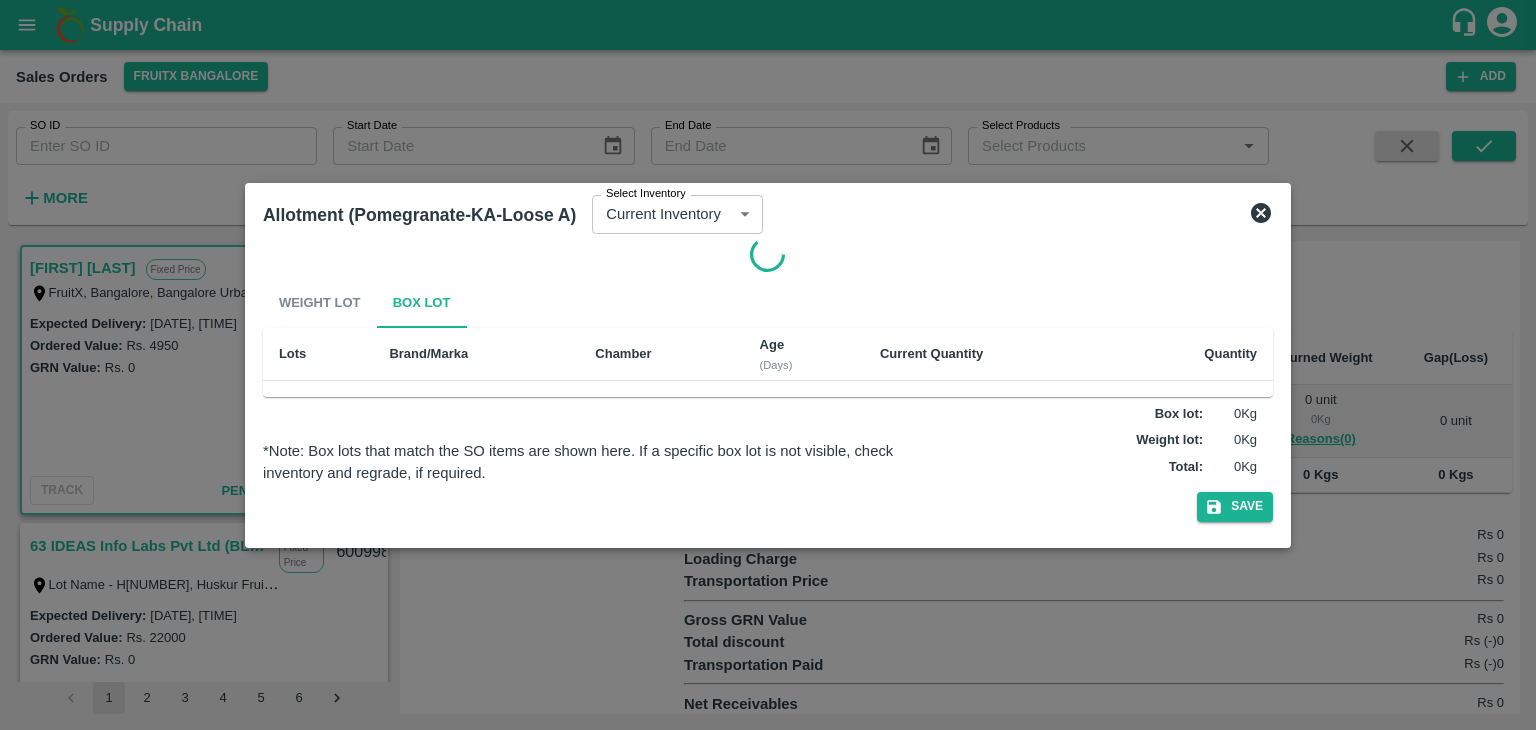 scroll, scrollTop: 5, scrollLeft: 0, axis: vertical 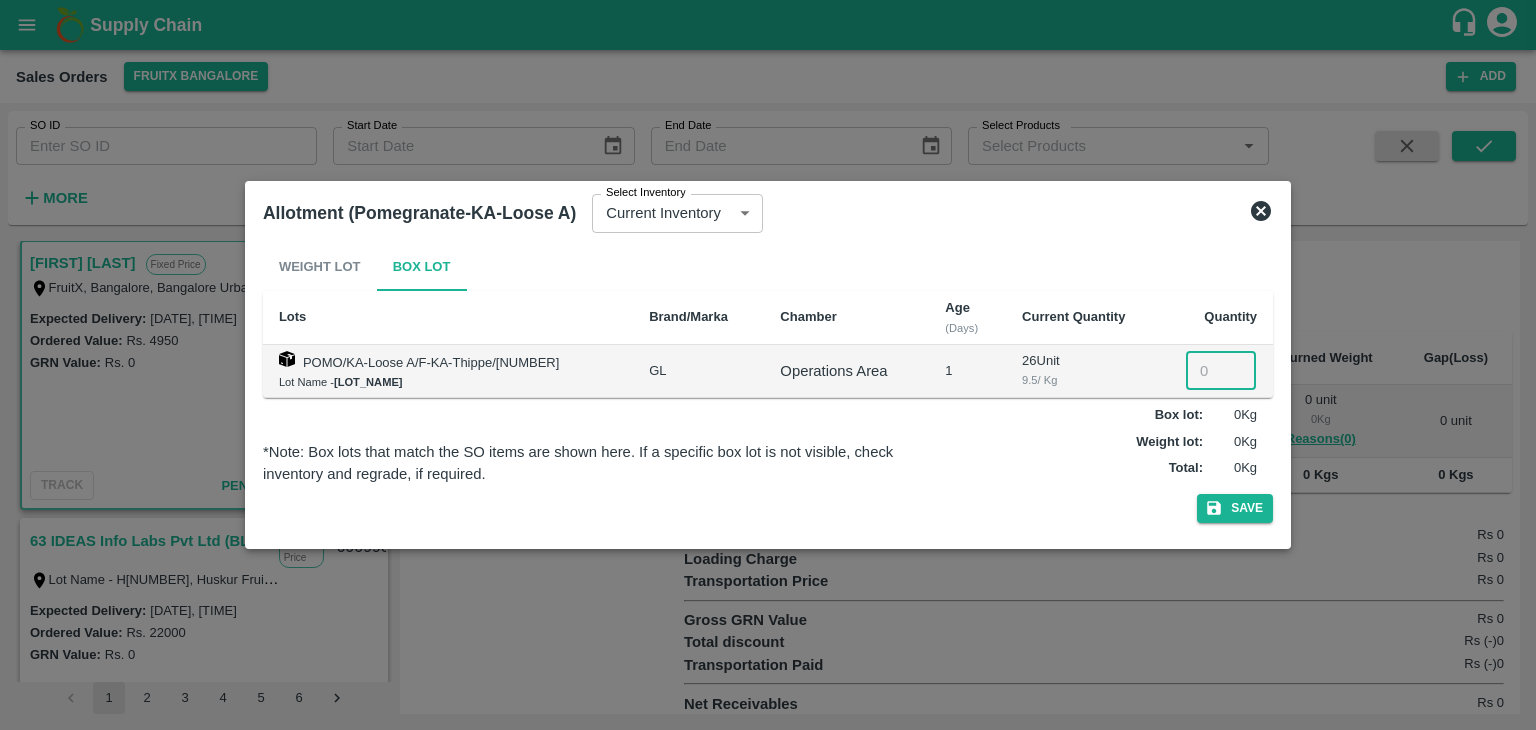 click at bounding box center (1221, 371) 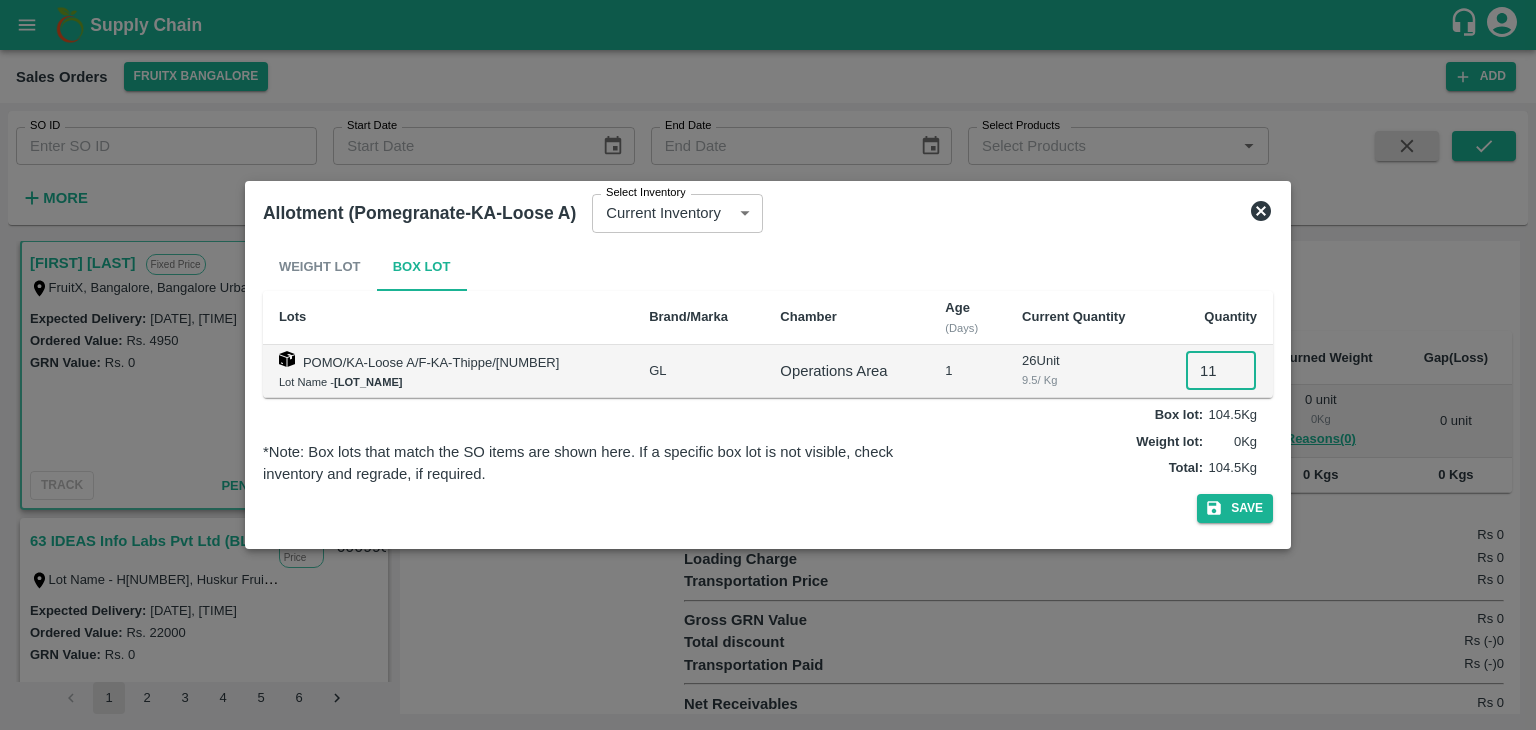 type on "11" 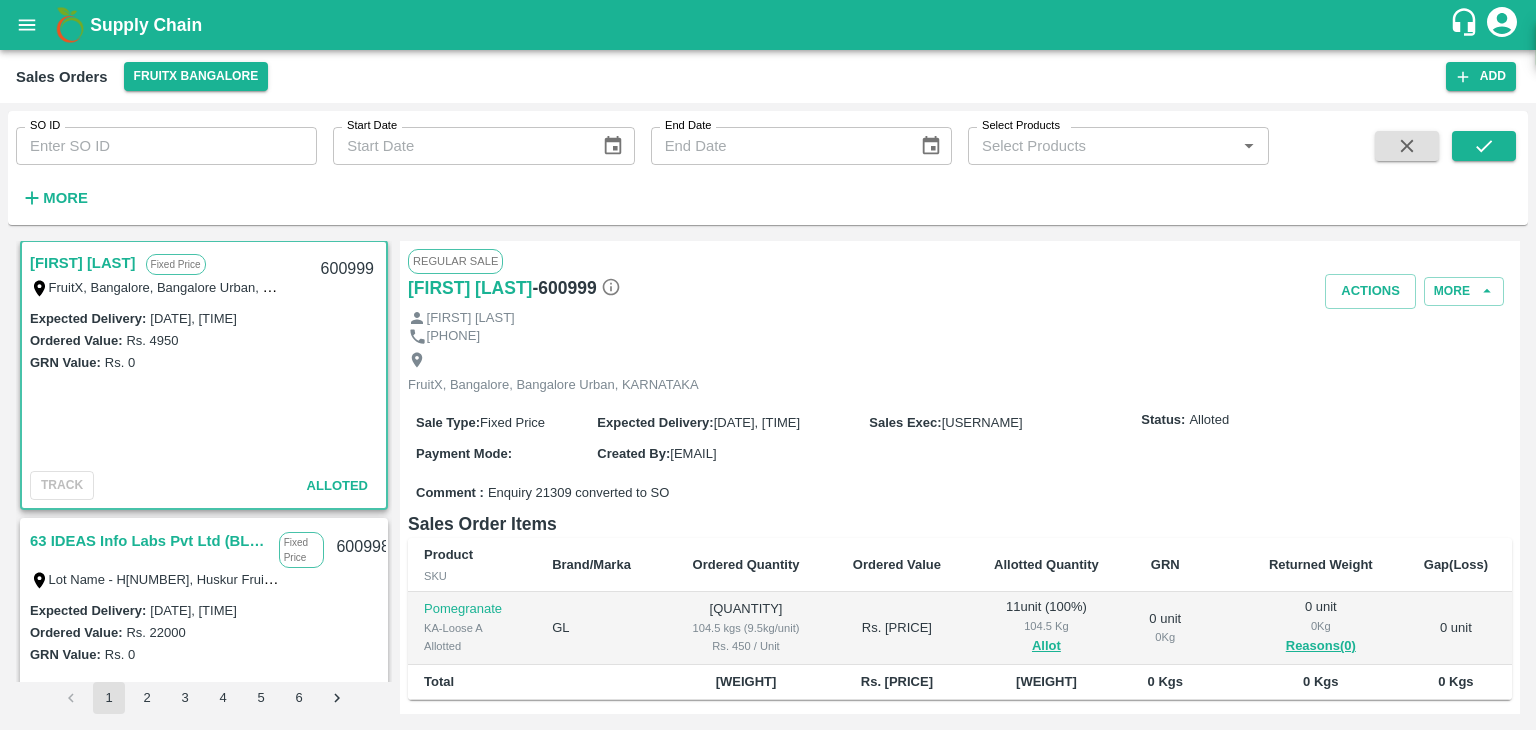 click on "600999" at bounding box center [347, 269] 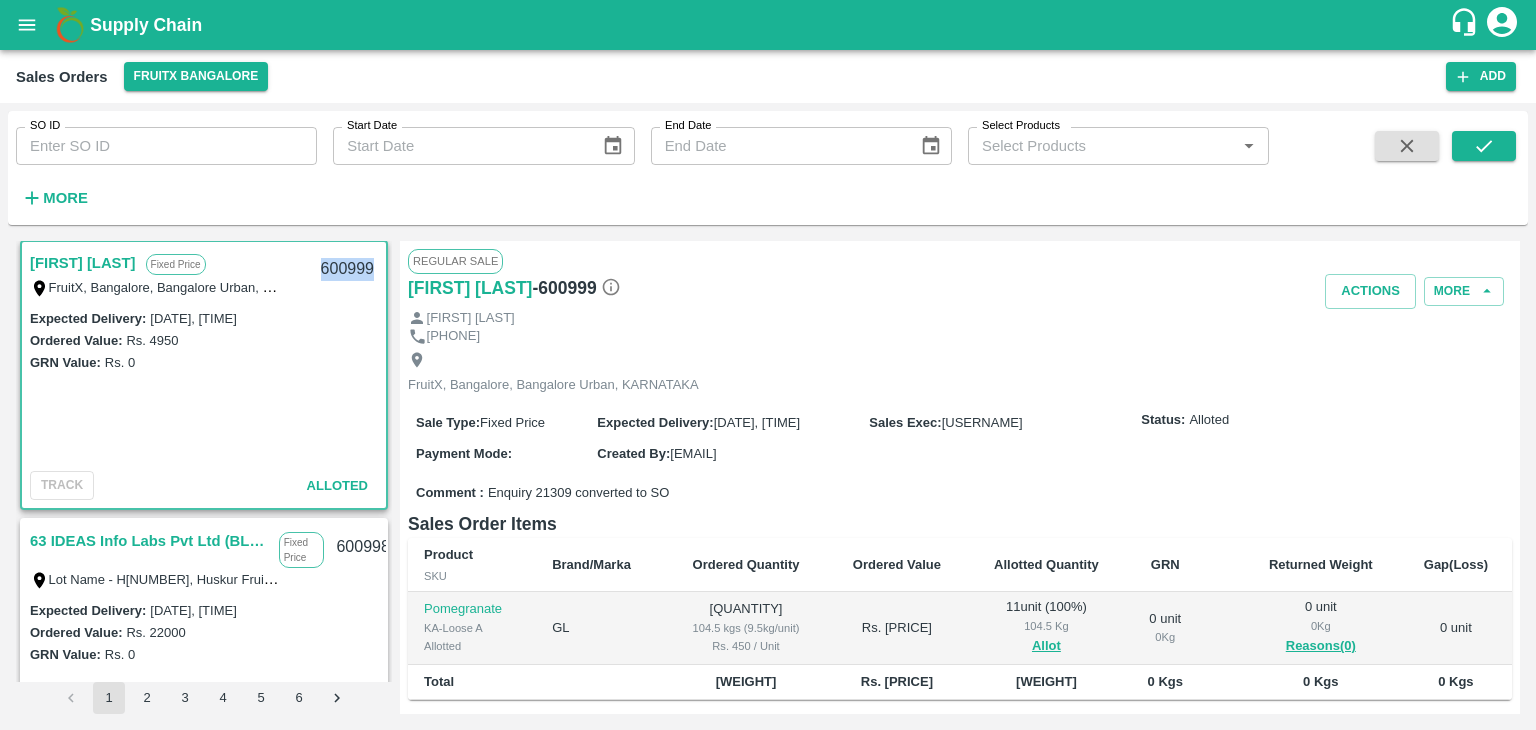 click on "600999" at bounding box center (347, 269) 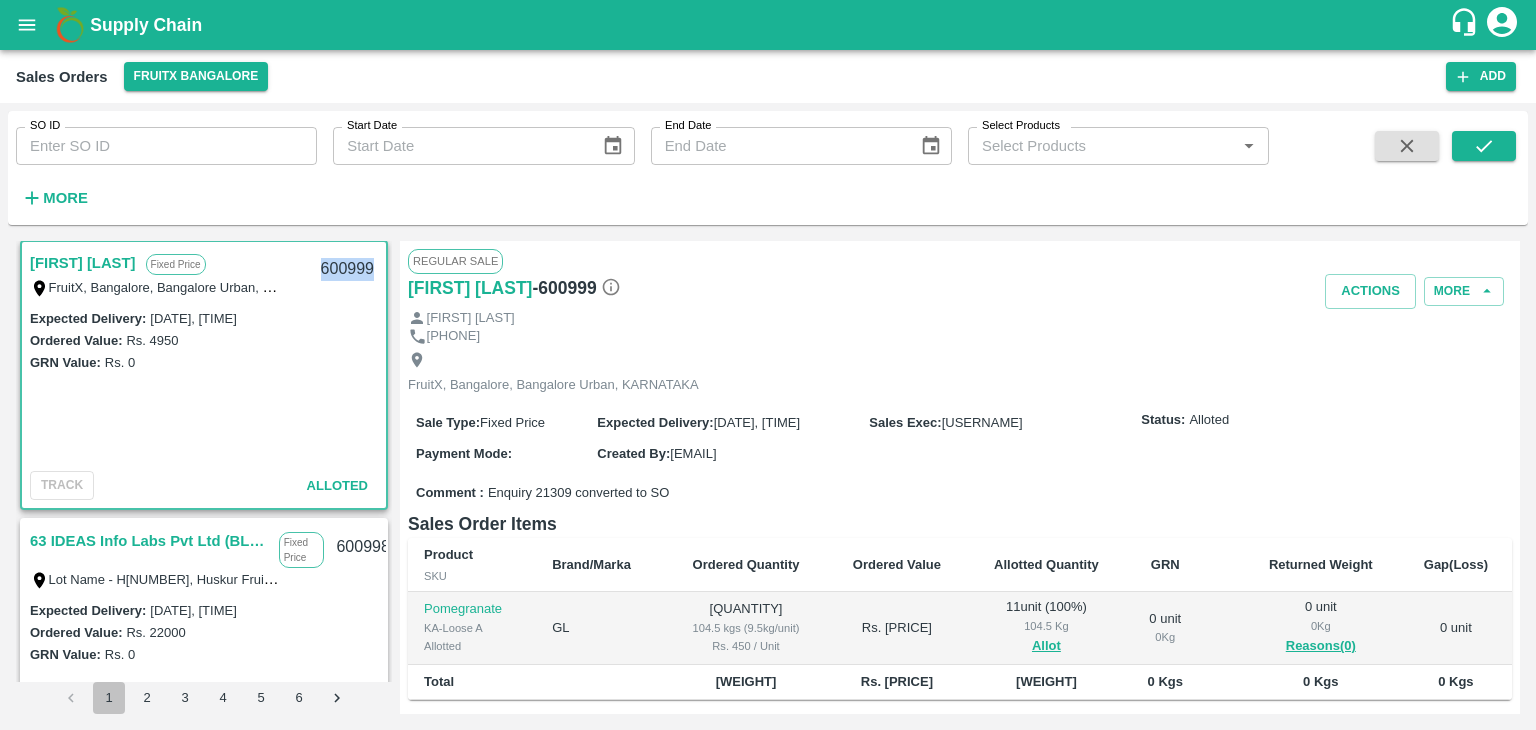 type 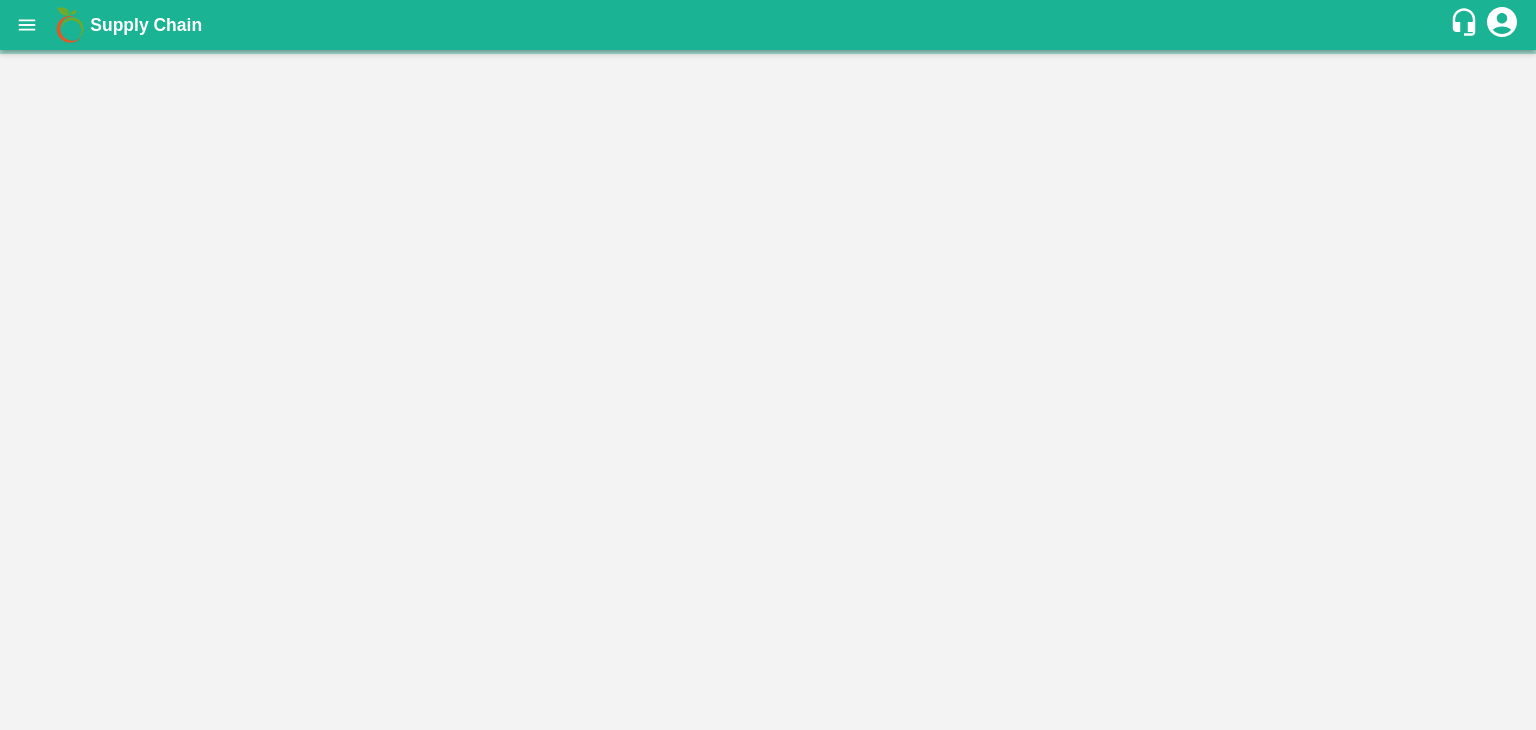 scroll, scrollTop: 0, scrollLeft: 0, axis: both 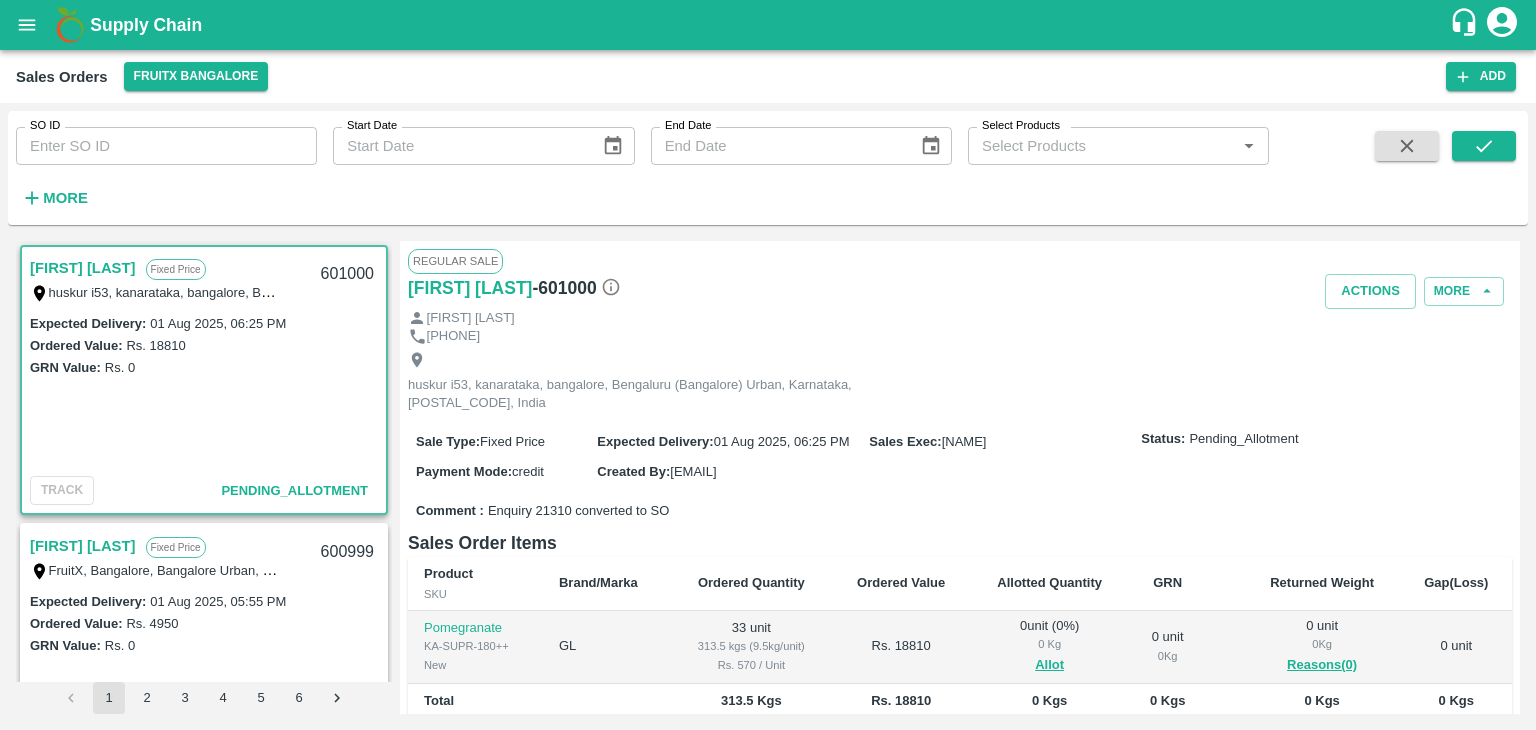 click on "601000" at bounding box center (347, 274) 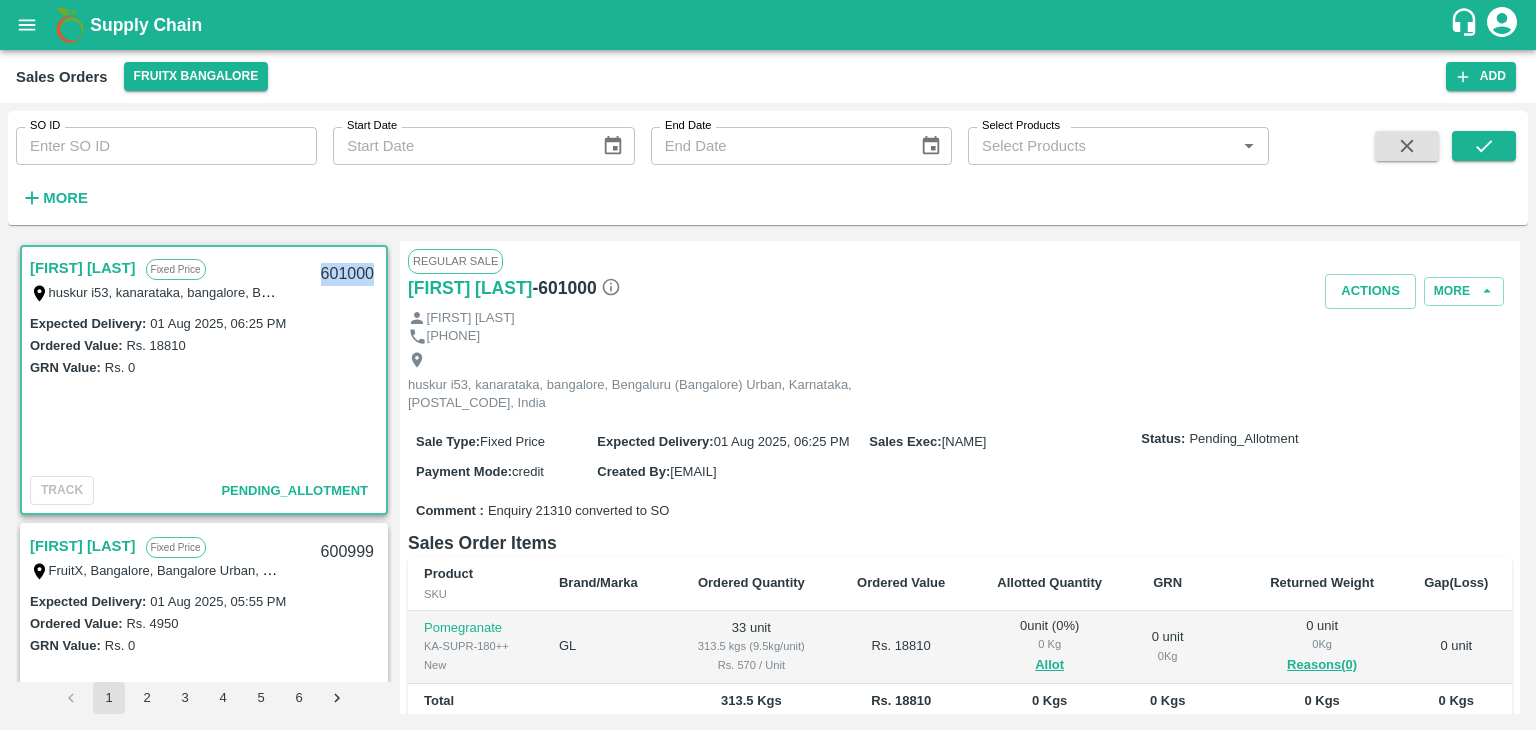 click on "601000" at bounding box center [347, 274] 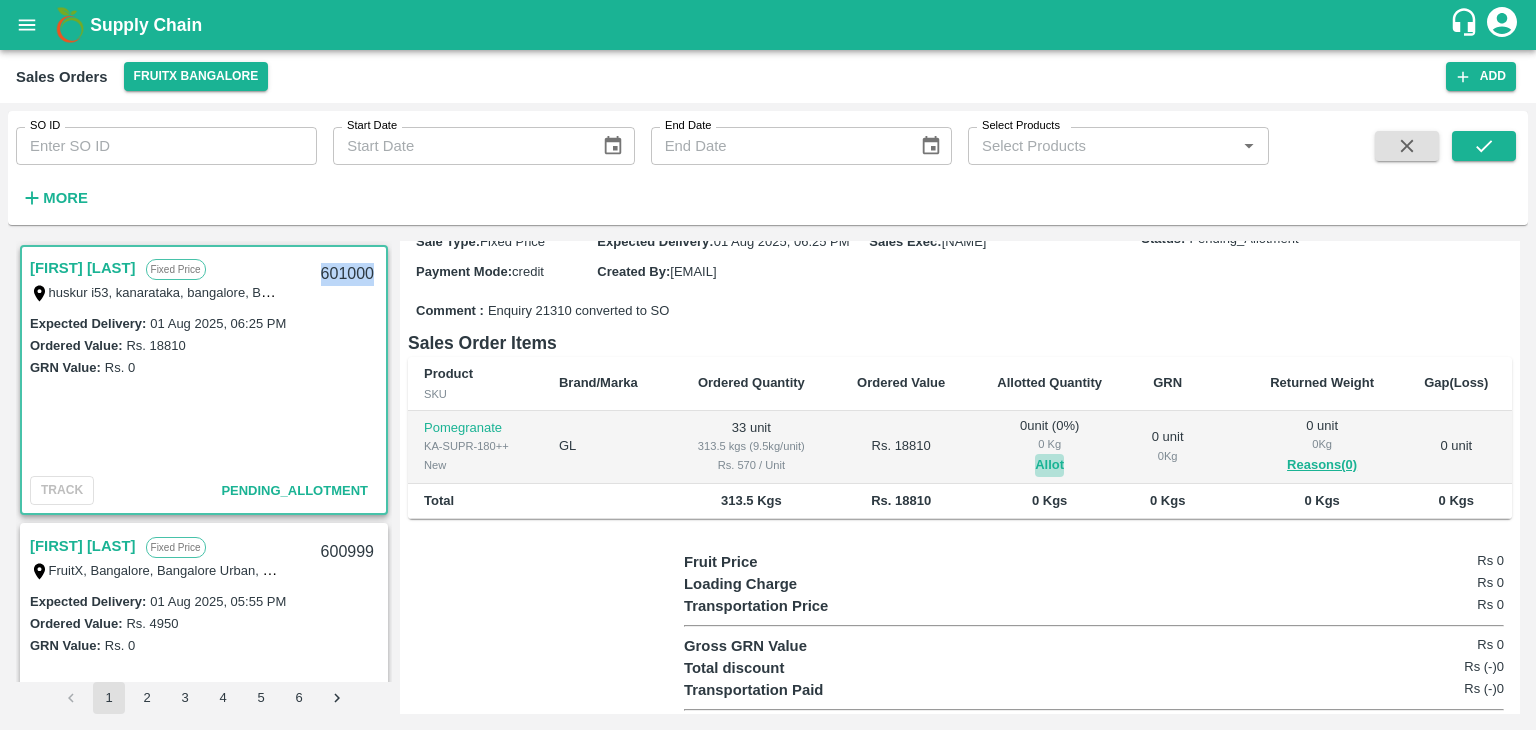 click on "Allot" at bounding box center [1049, 465] 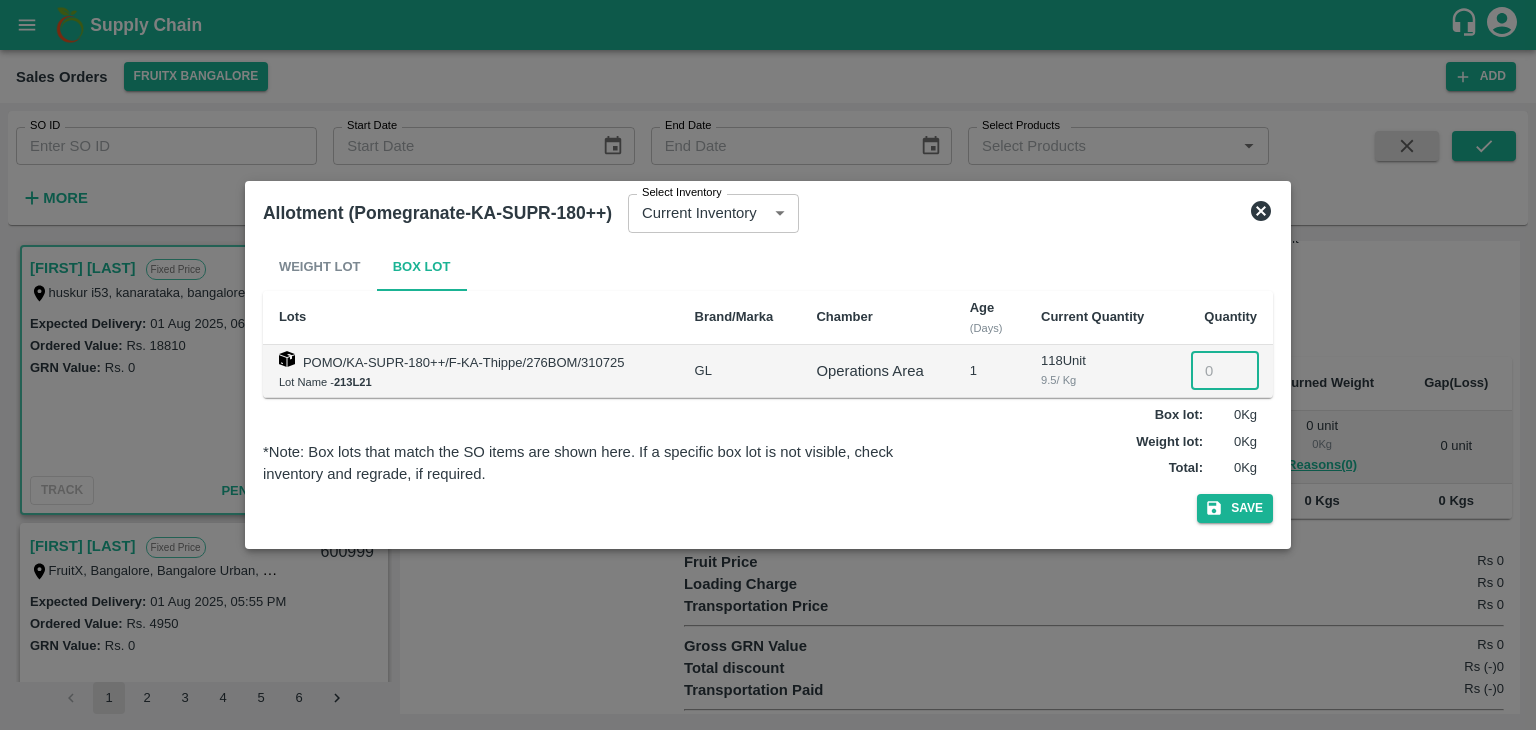 click at bounding box center [1225, 371] 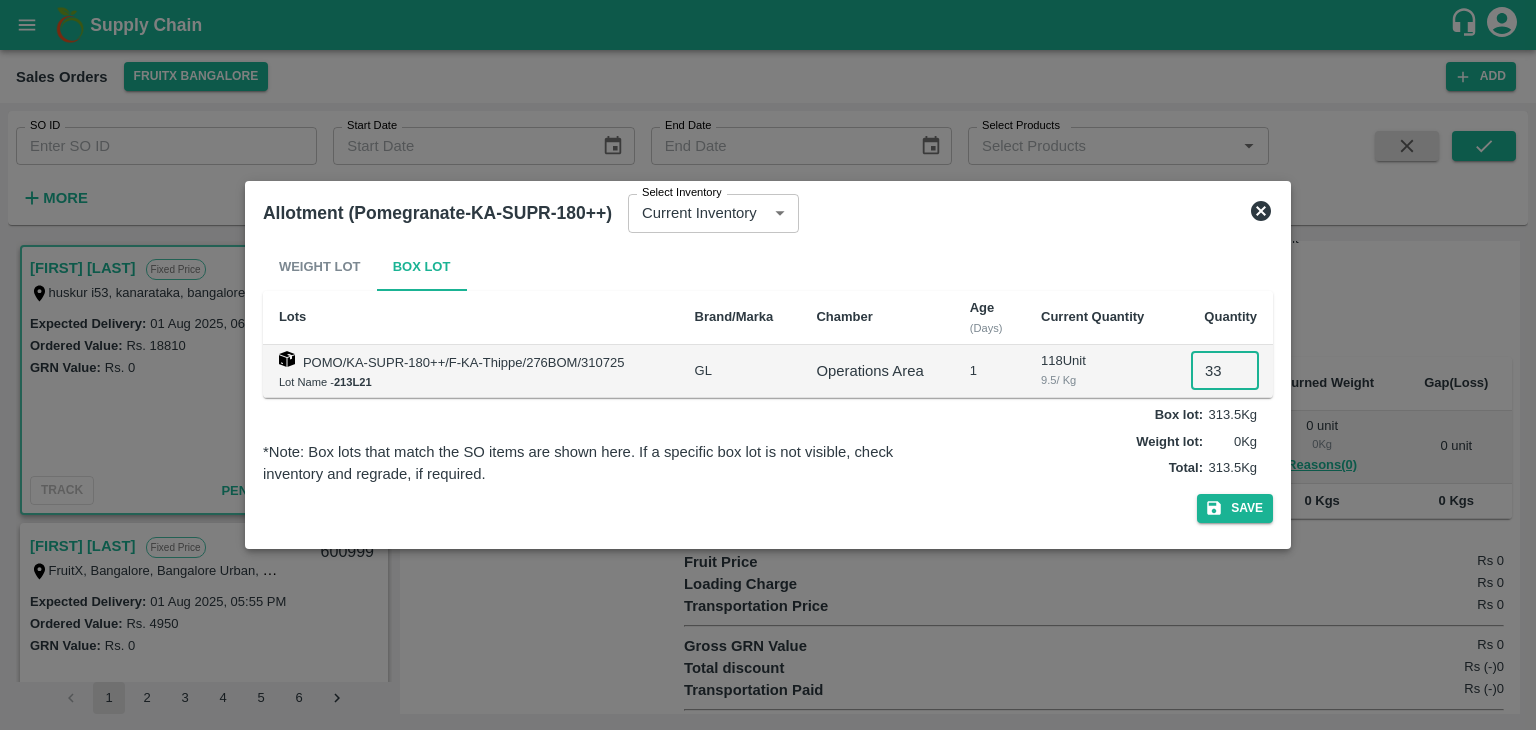 type on "33" 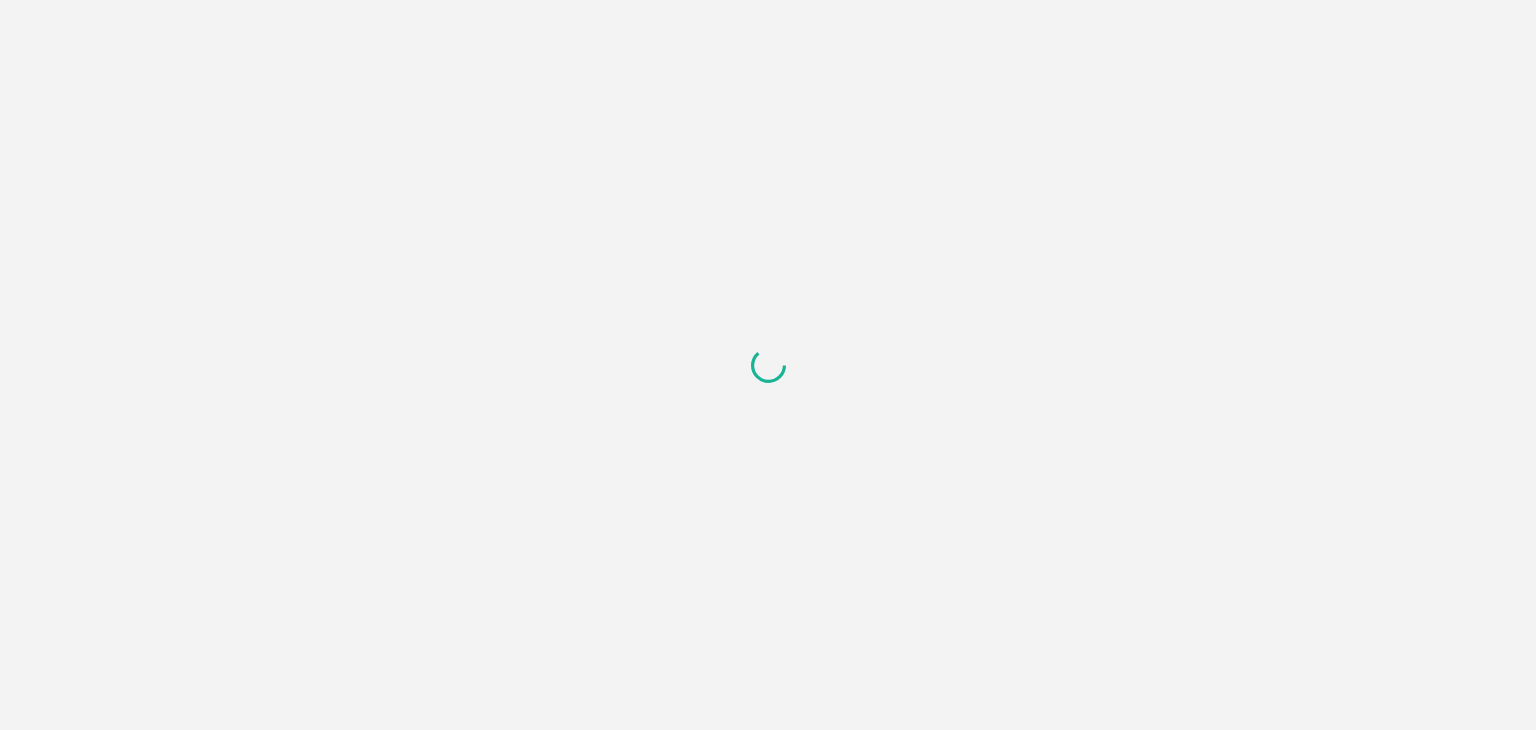 scroll, scrollTop: 0, scrollLeft: 0, axis: both 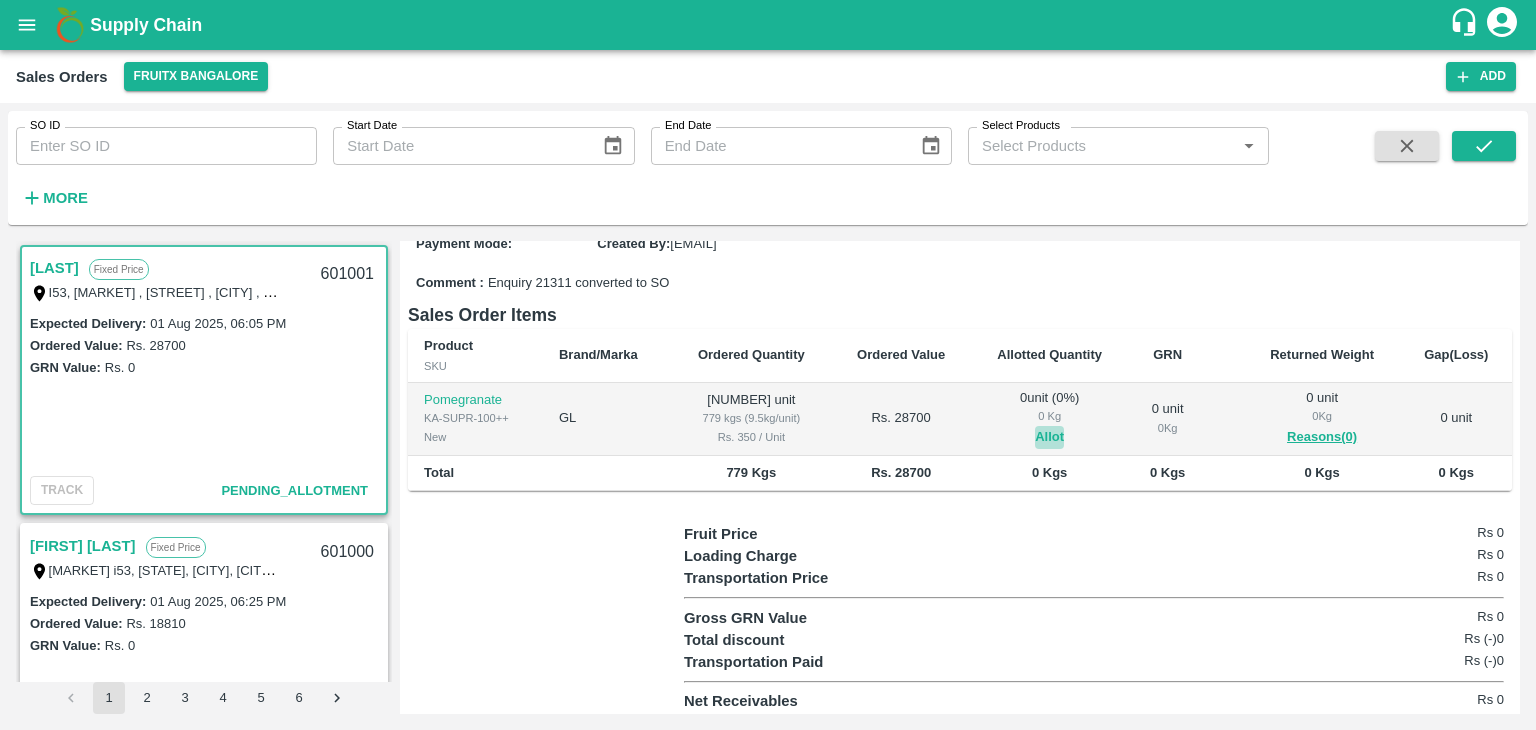 click on "Allot" at bounding box center (1049, 437) 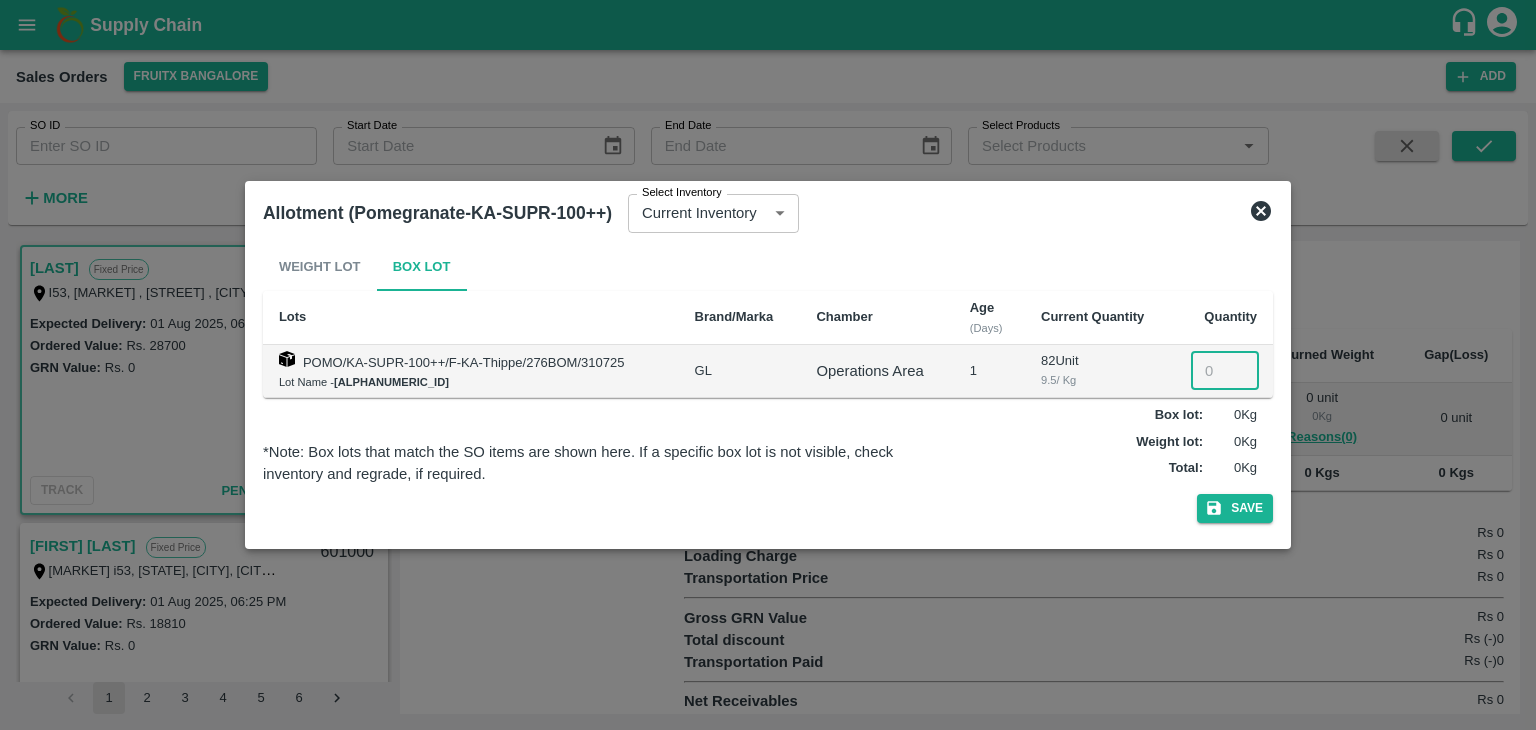 click at bounding box center (1225, 371) 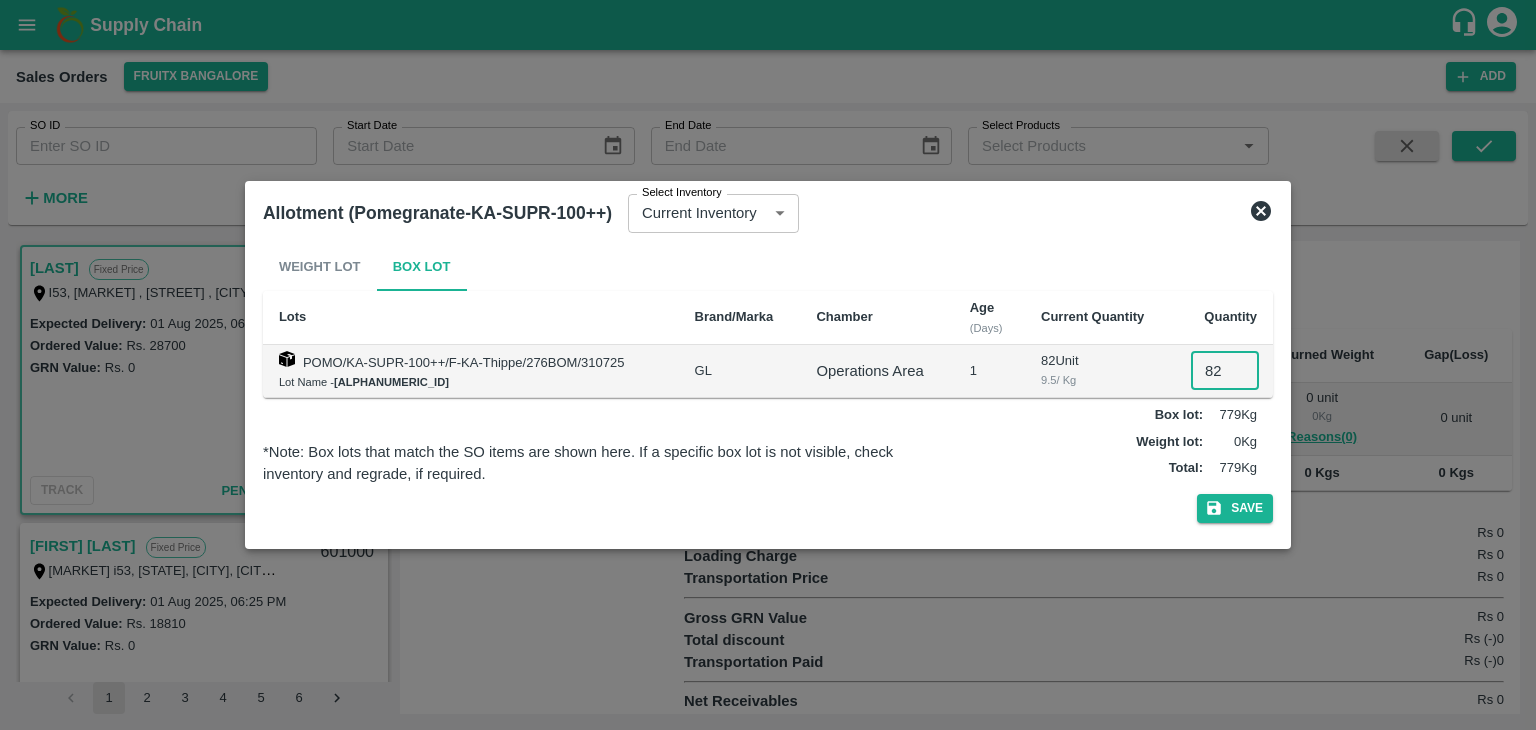 type on "82" 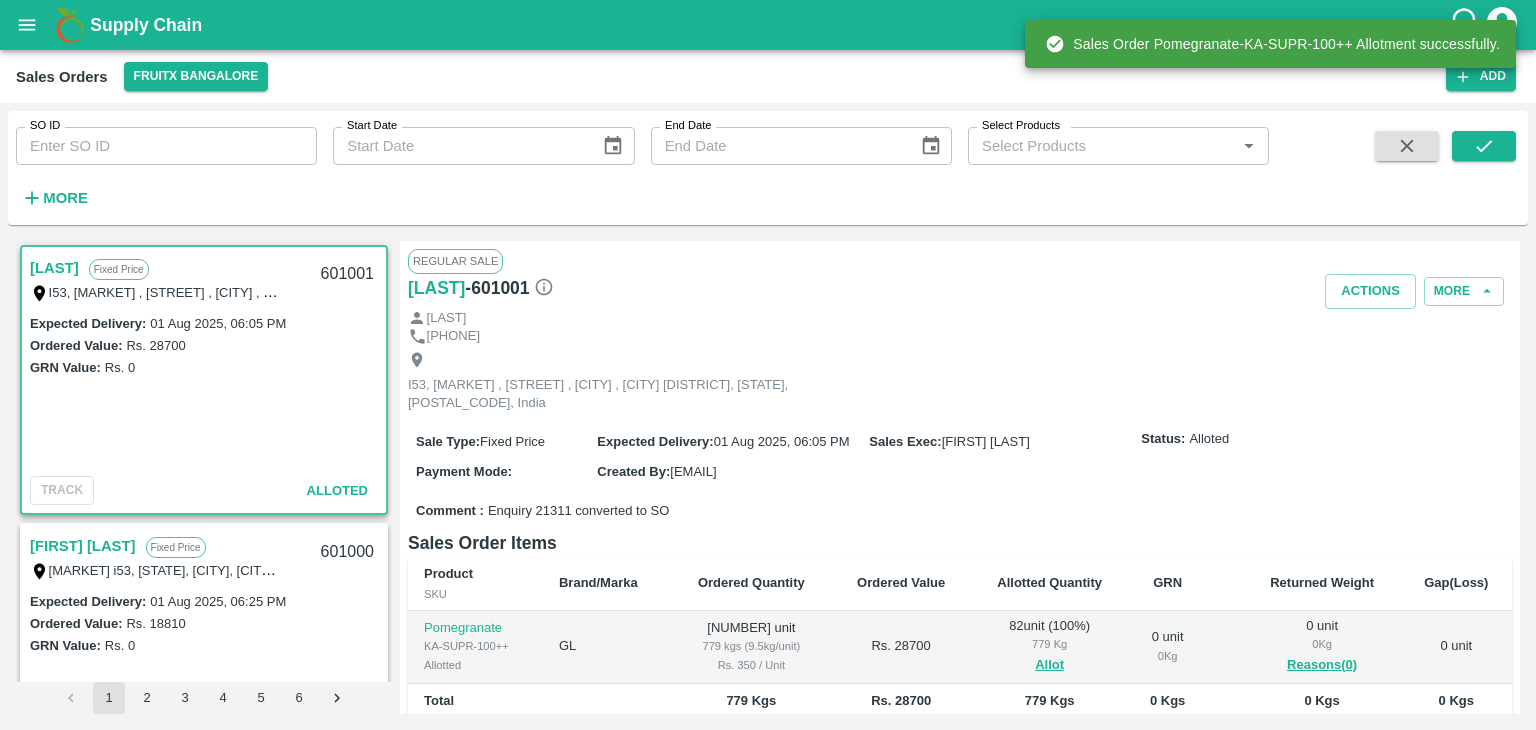 click on "601001" at bounding box center [347, 274] 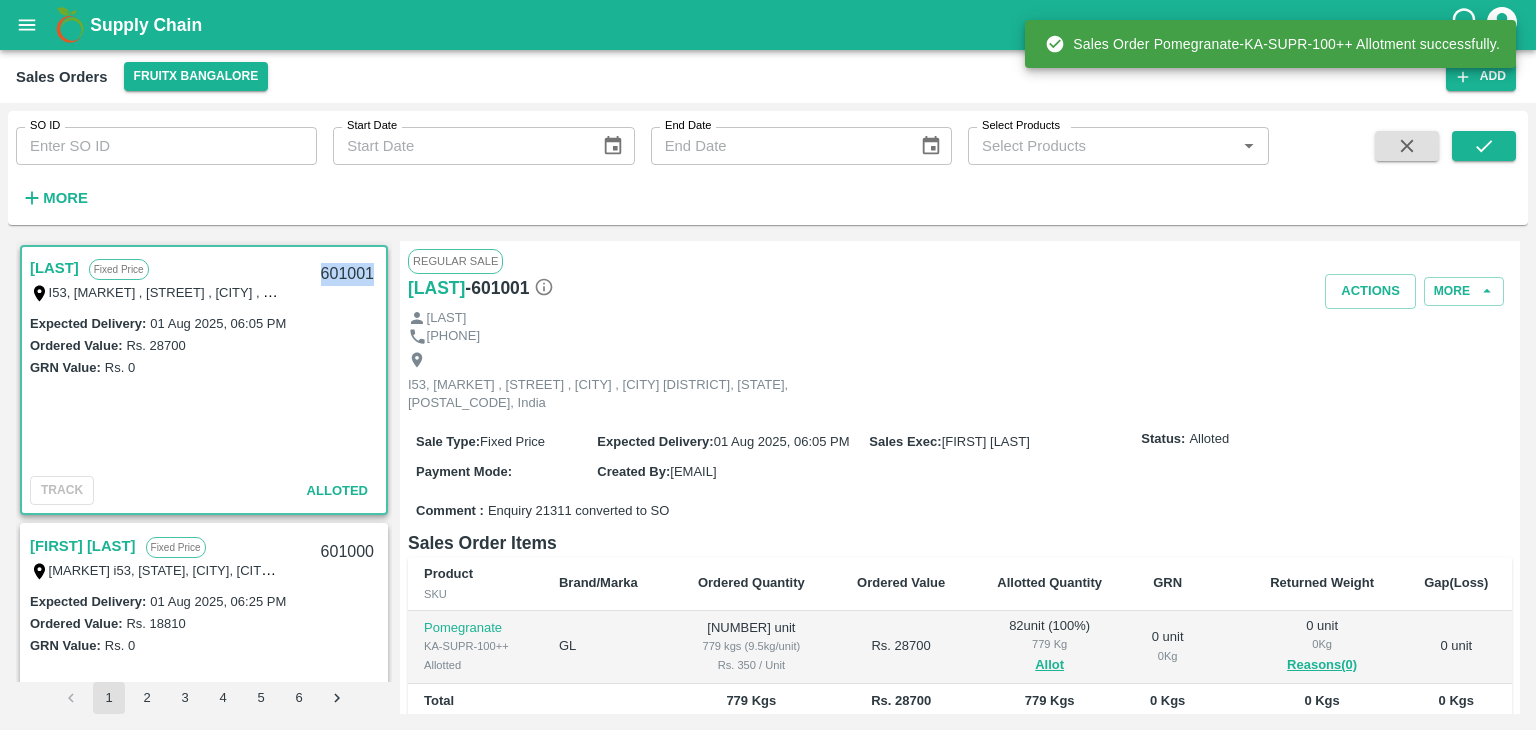 click on "601001" at bounding box center (347, 274) 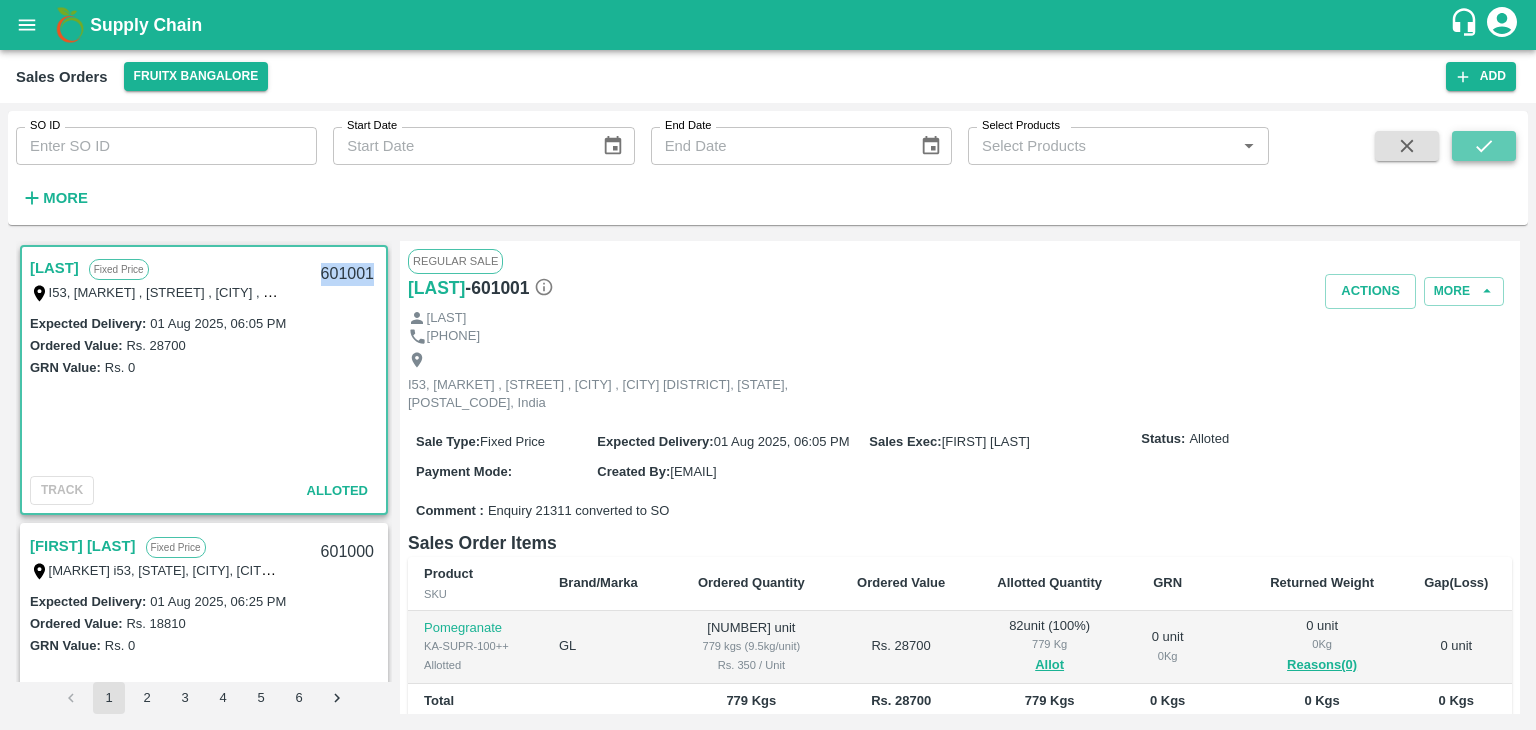 click at bounding box center [1484, 146] 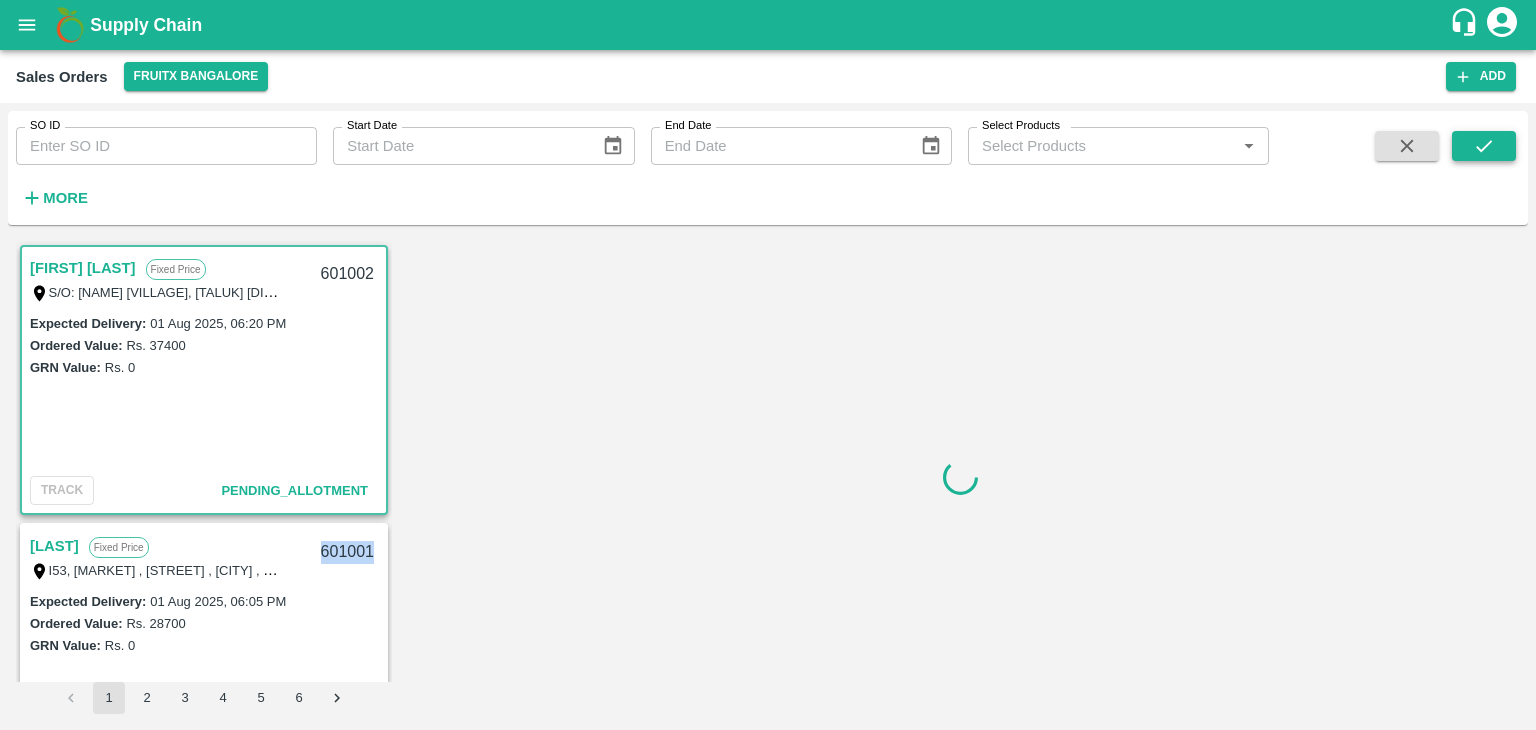 scroll, scrollTop: 5, scrollLeft: 0, axis: vertical 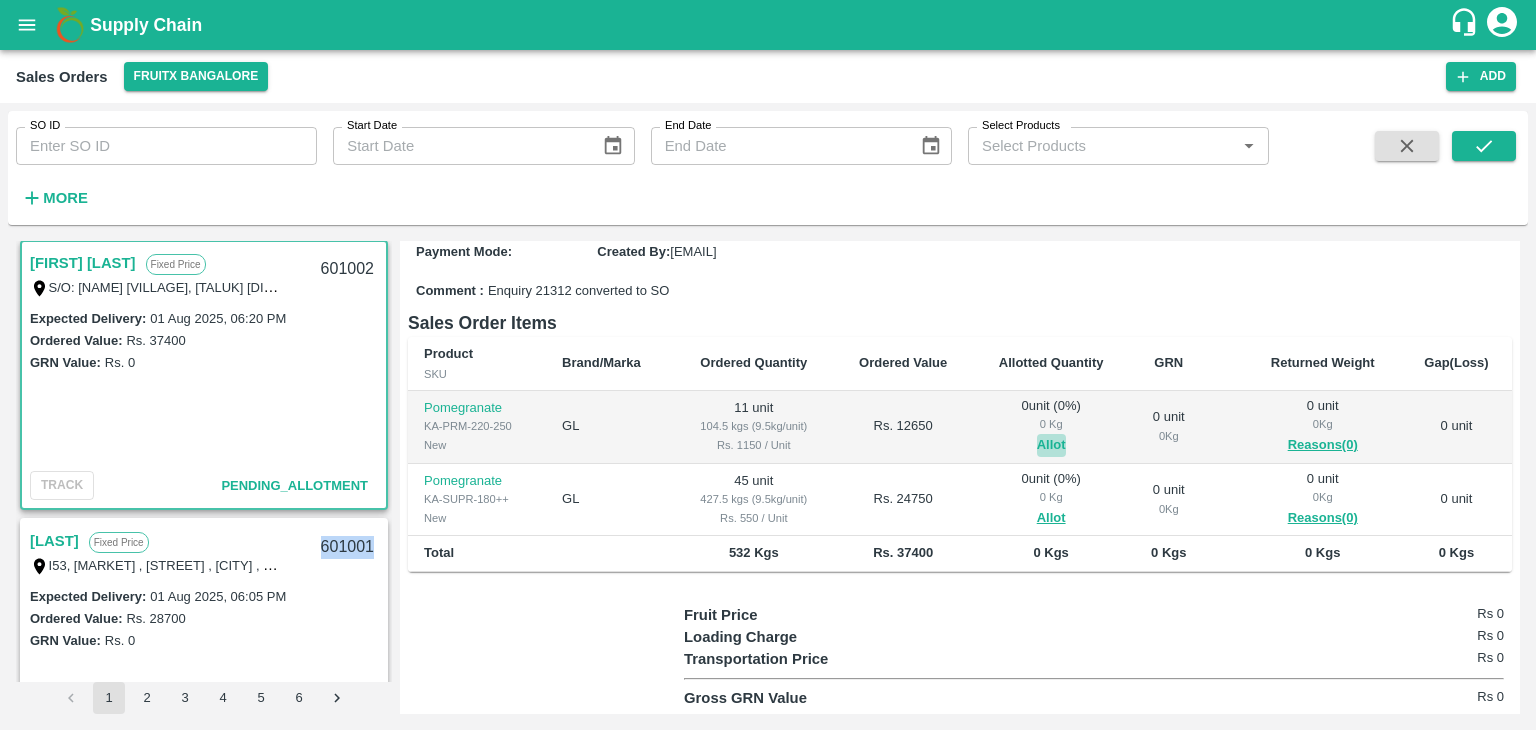 click on "Allot" at bounding box center (1051, 445) 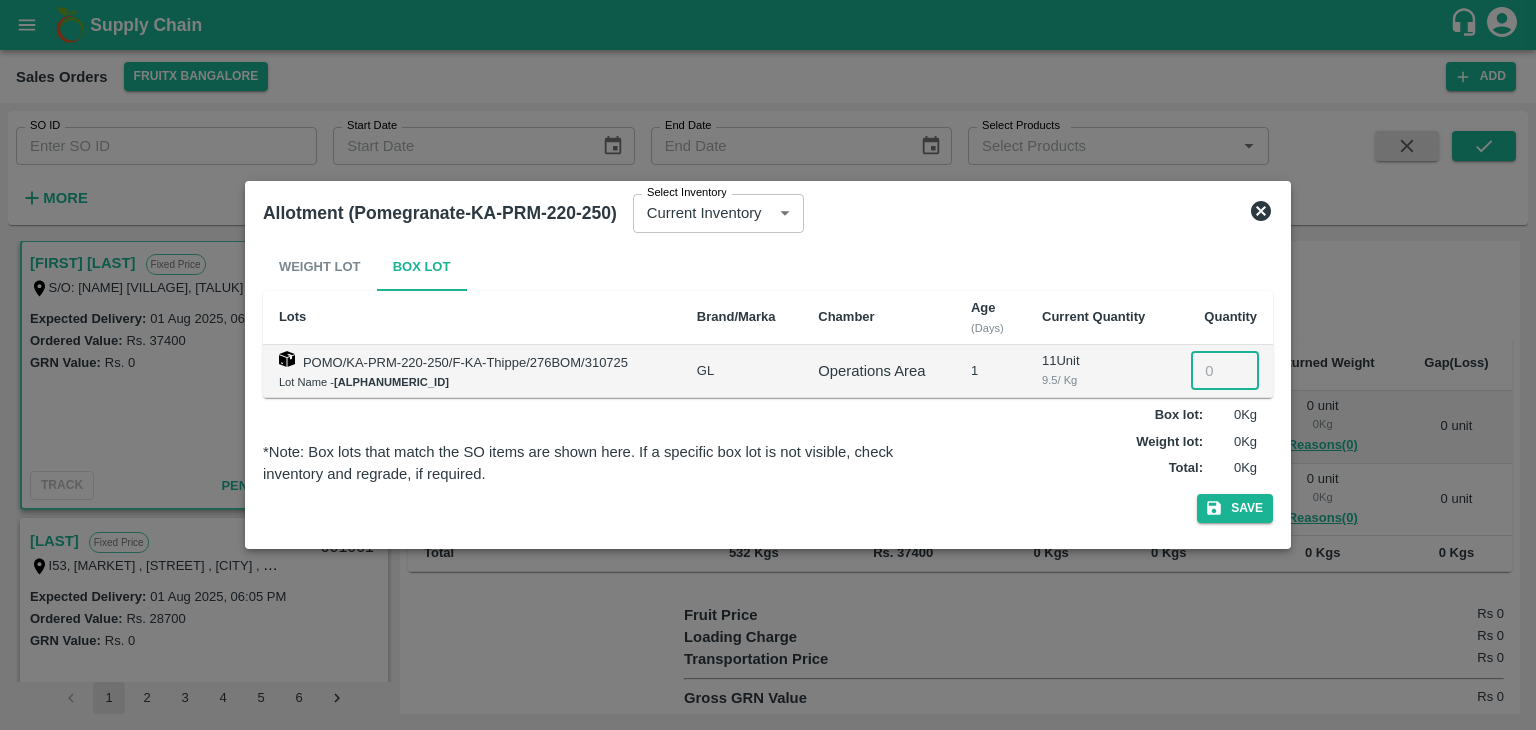 click at bounding box center (1225, 371) 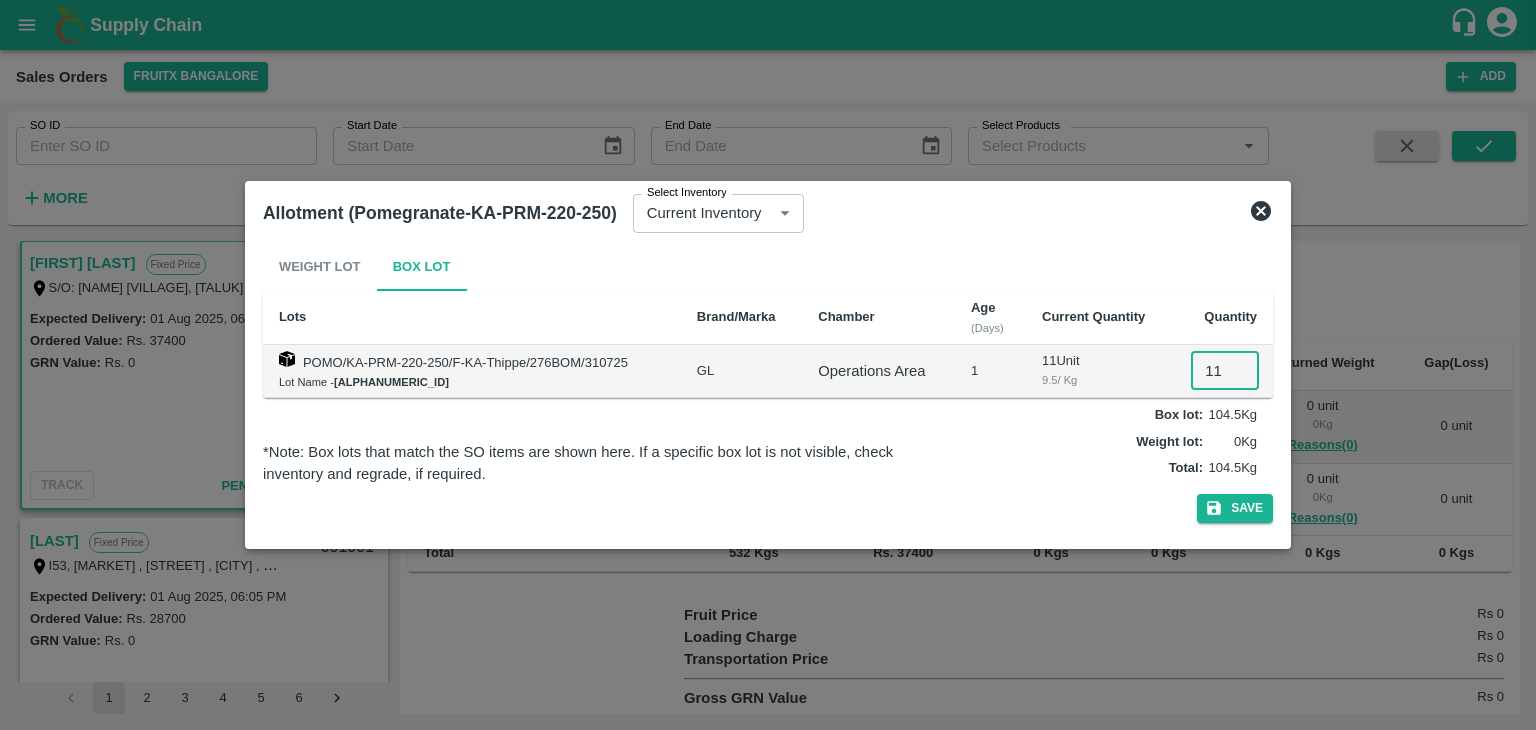 type on "11" 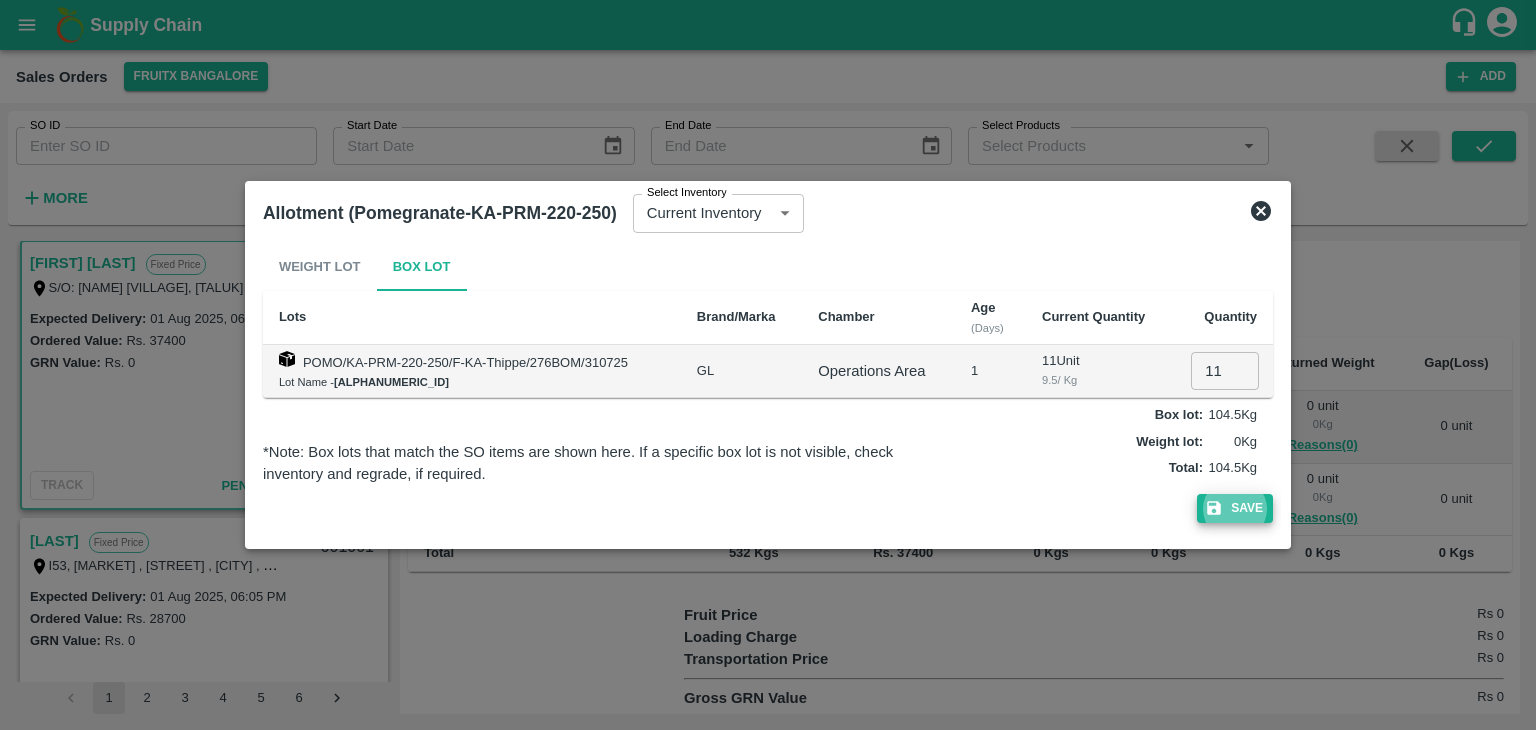 type 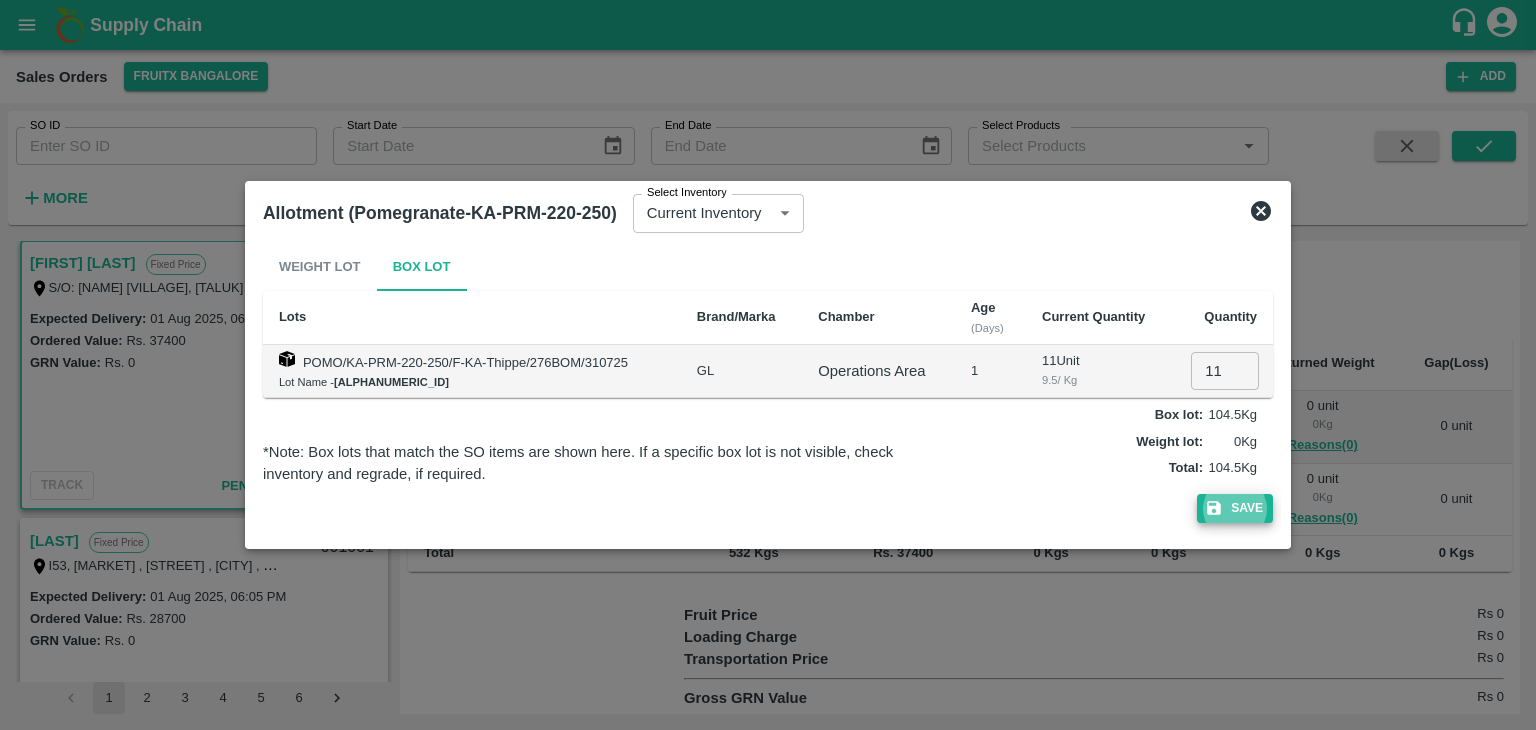 click on "Save" at bounding box center [1235, 508] 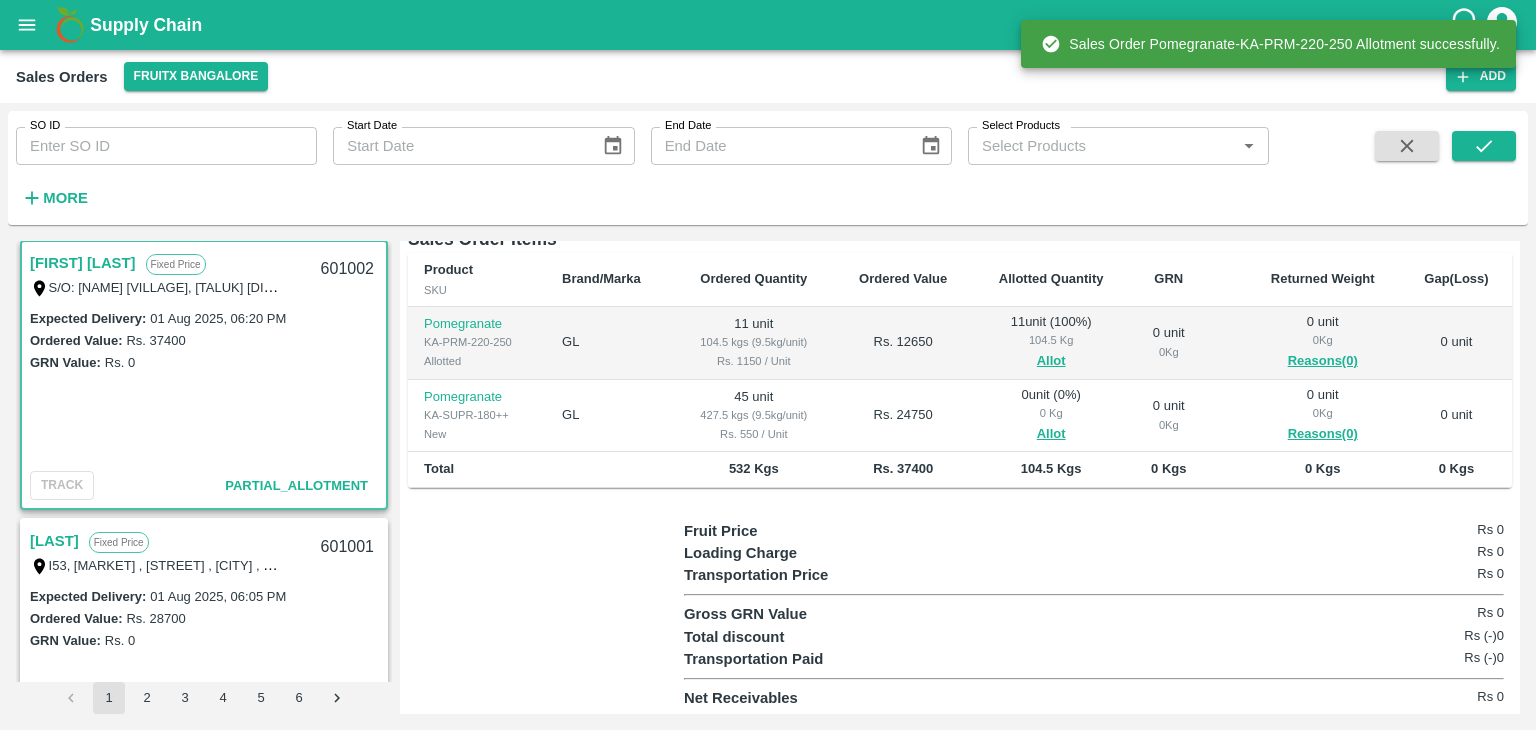 scroll, scrollTop: 305, scrollLeft: 0, axis: vertical 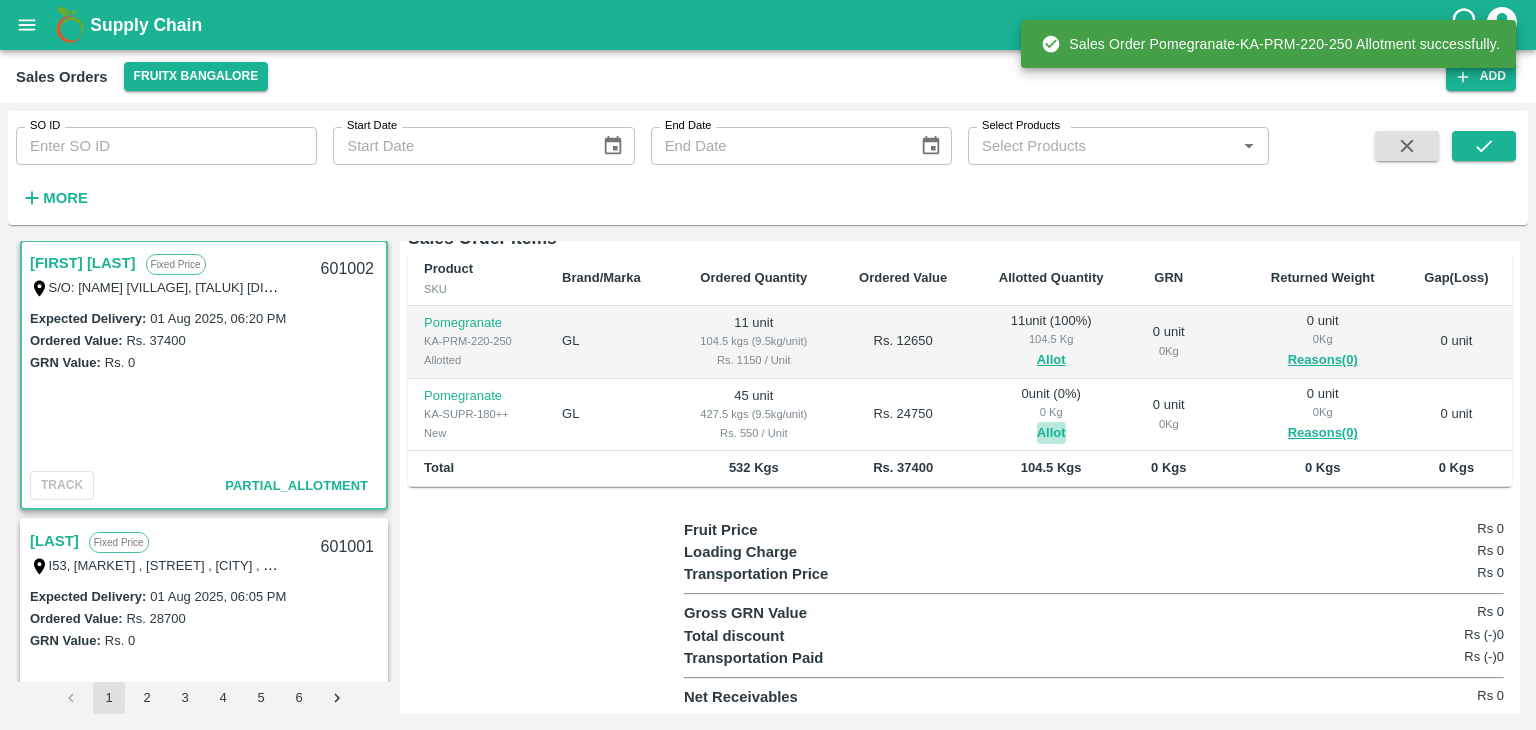 click on "Allot" at bounding box center (1051, 433) 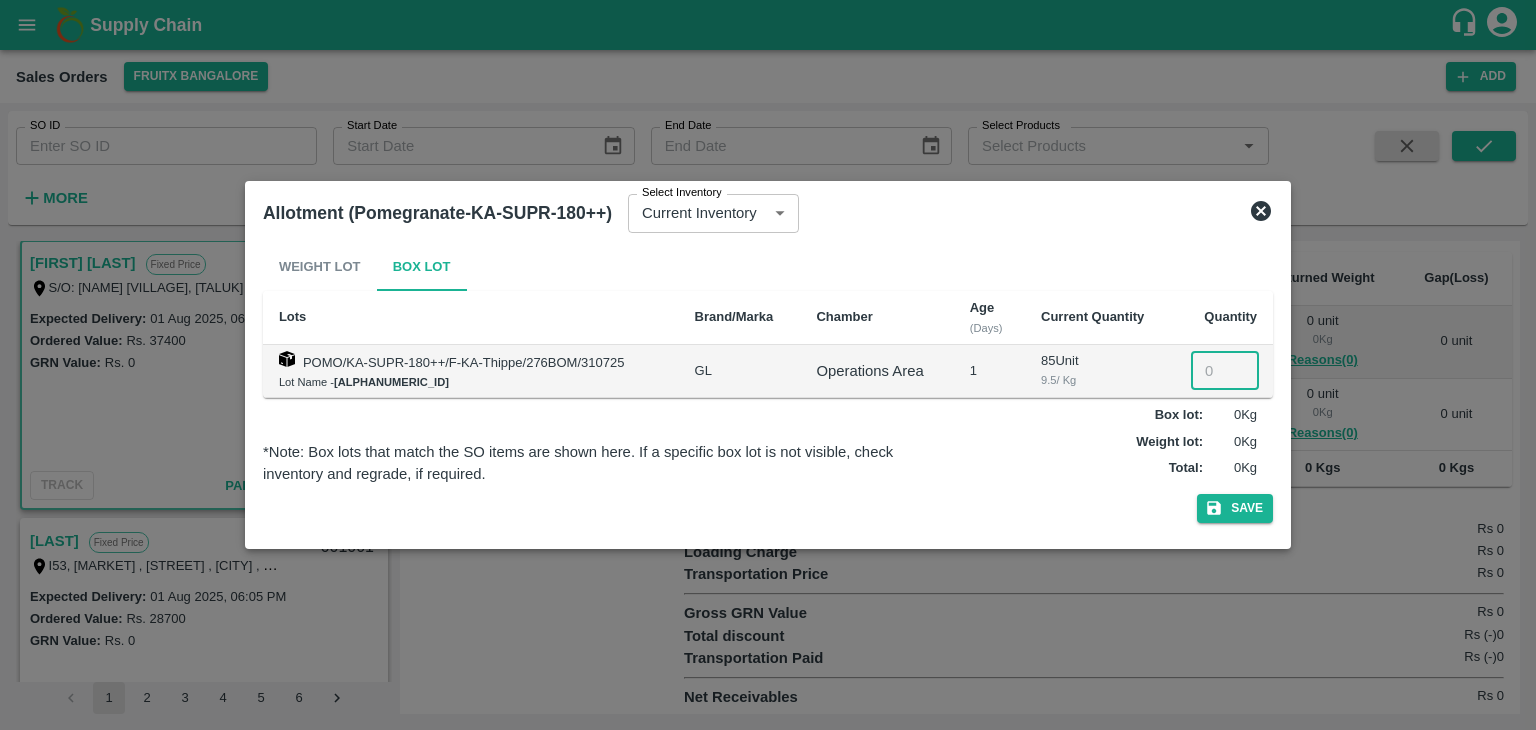 click at bounding box center [1225, 371] 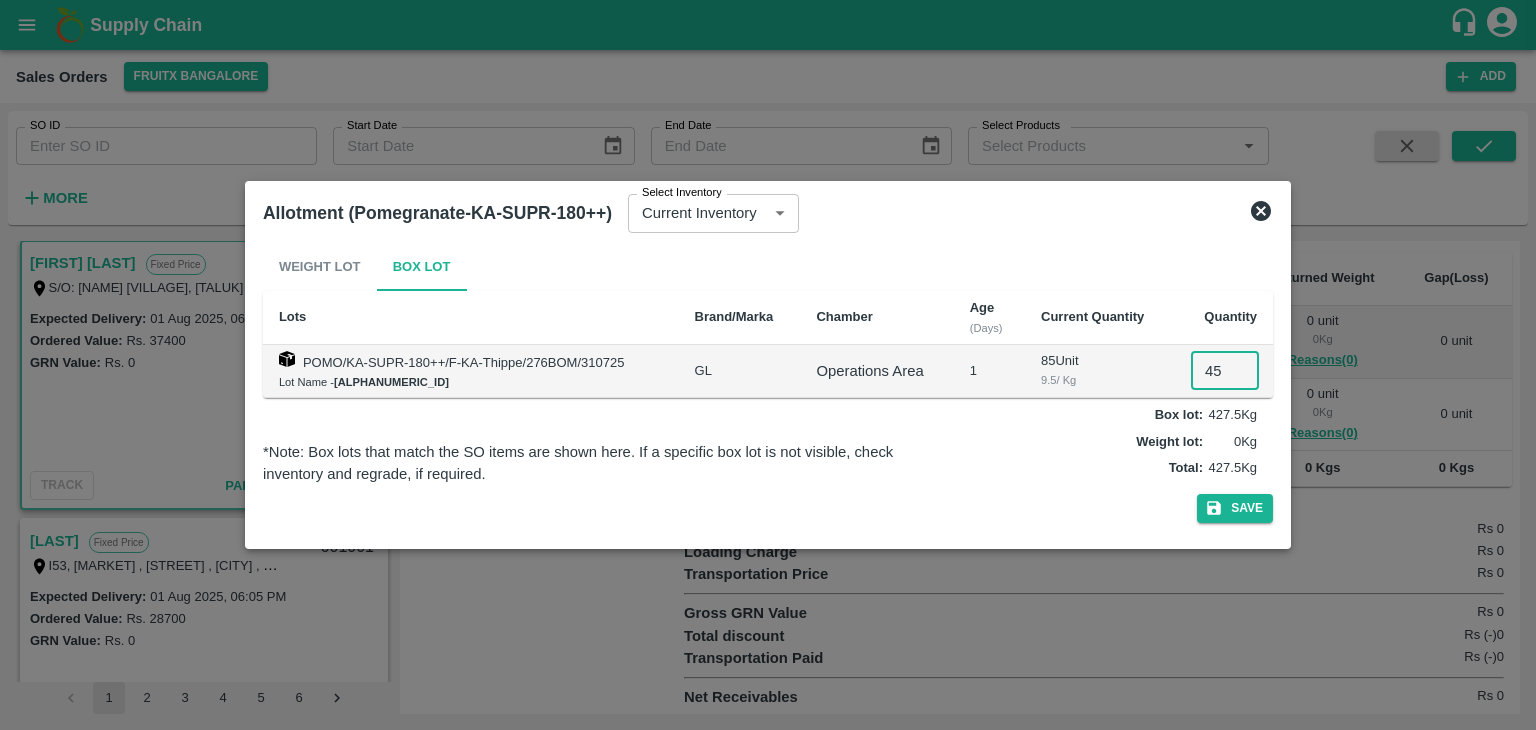 type on "45" 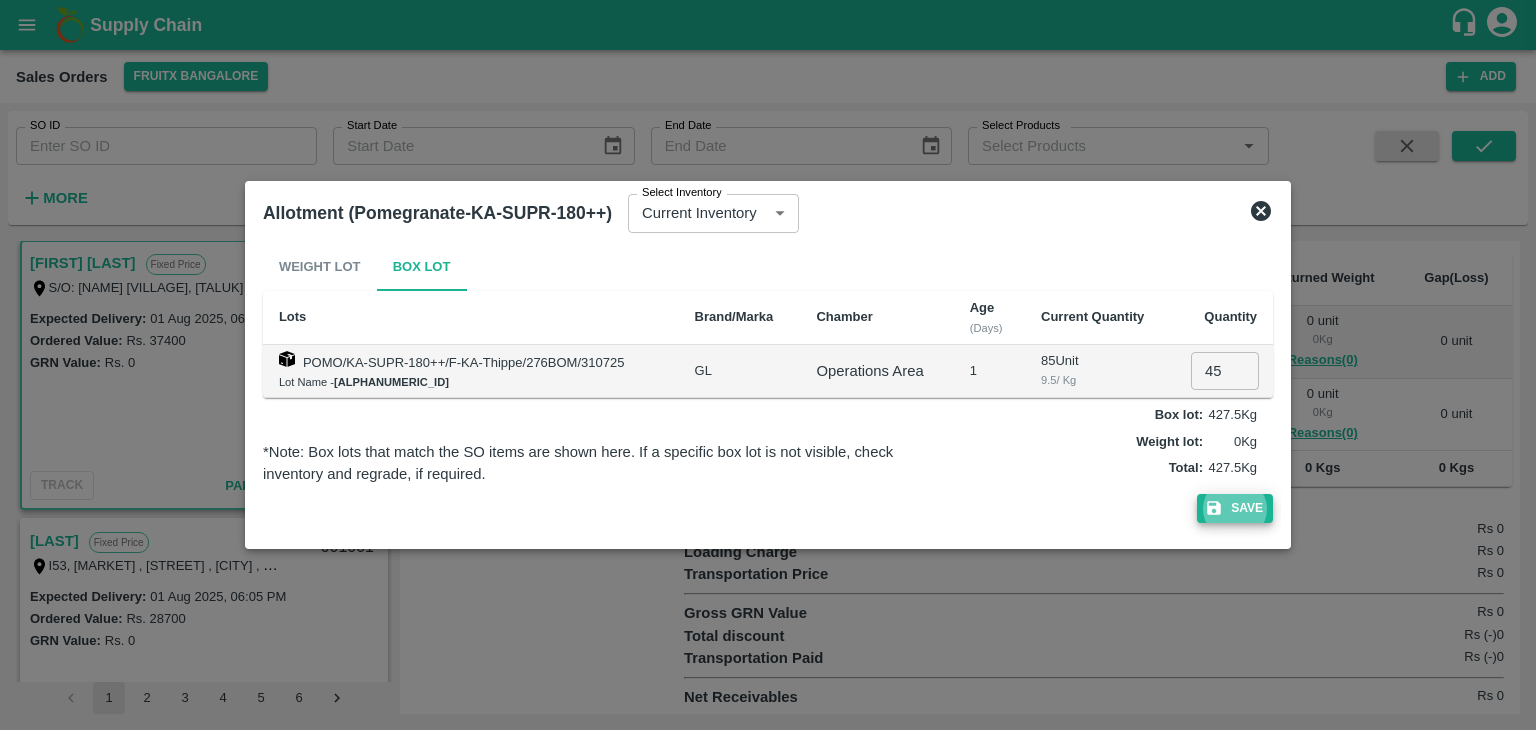 type 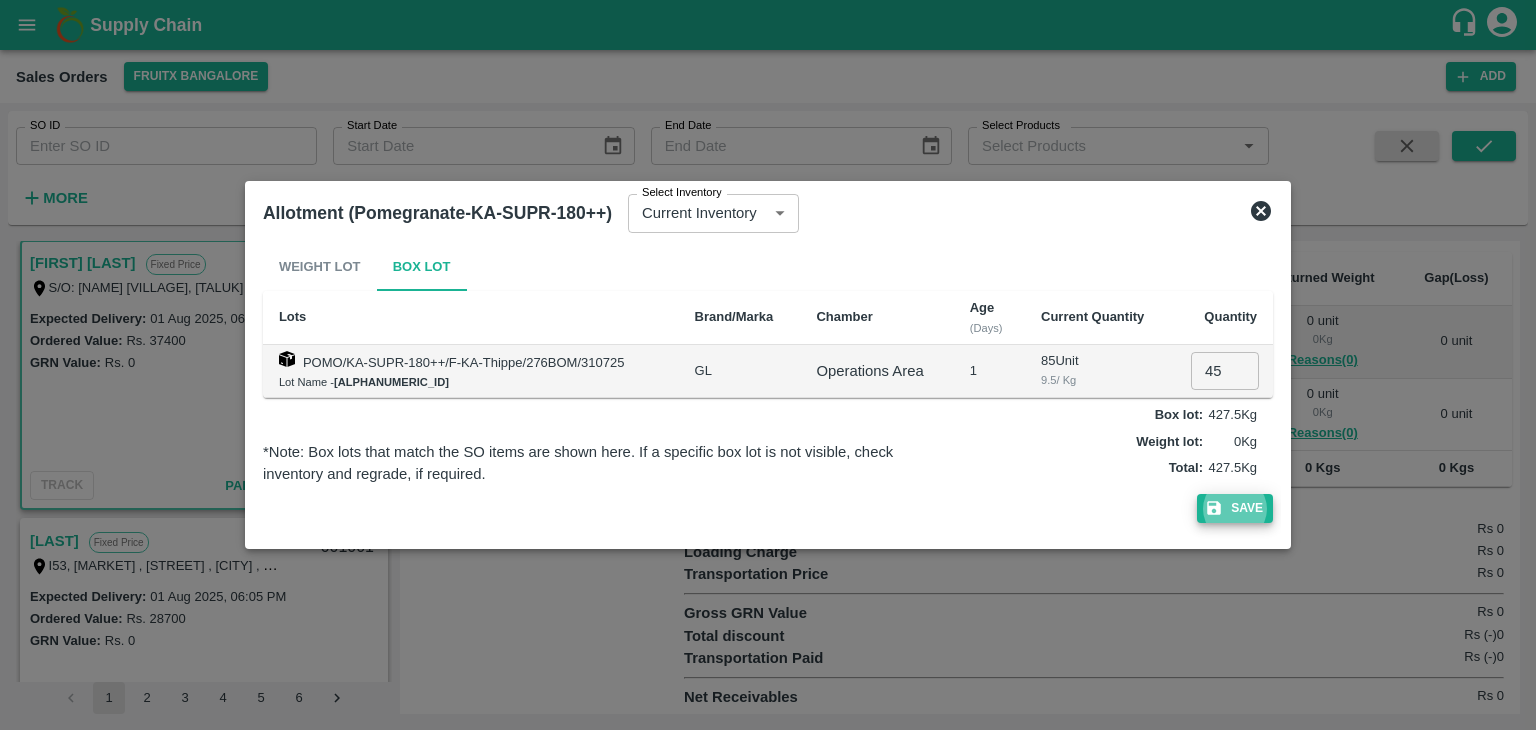 click on "Save" at bounding box center [1235, 508] 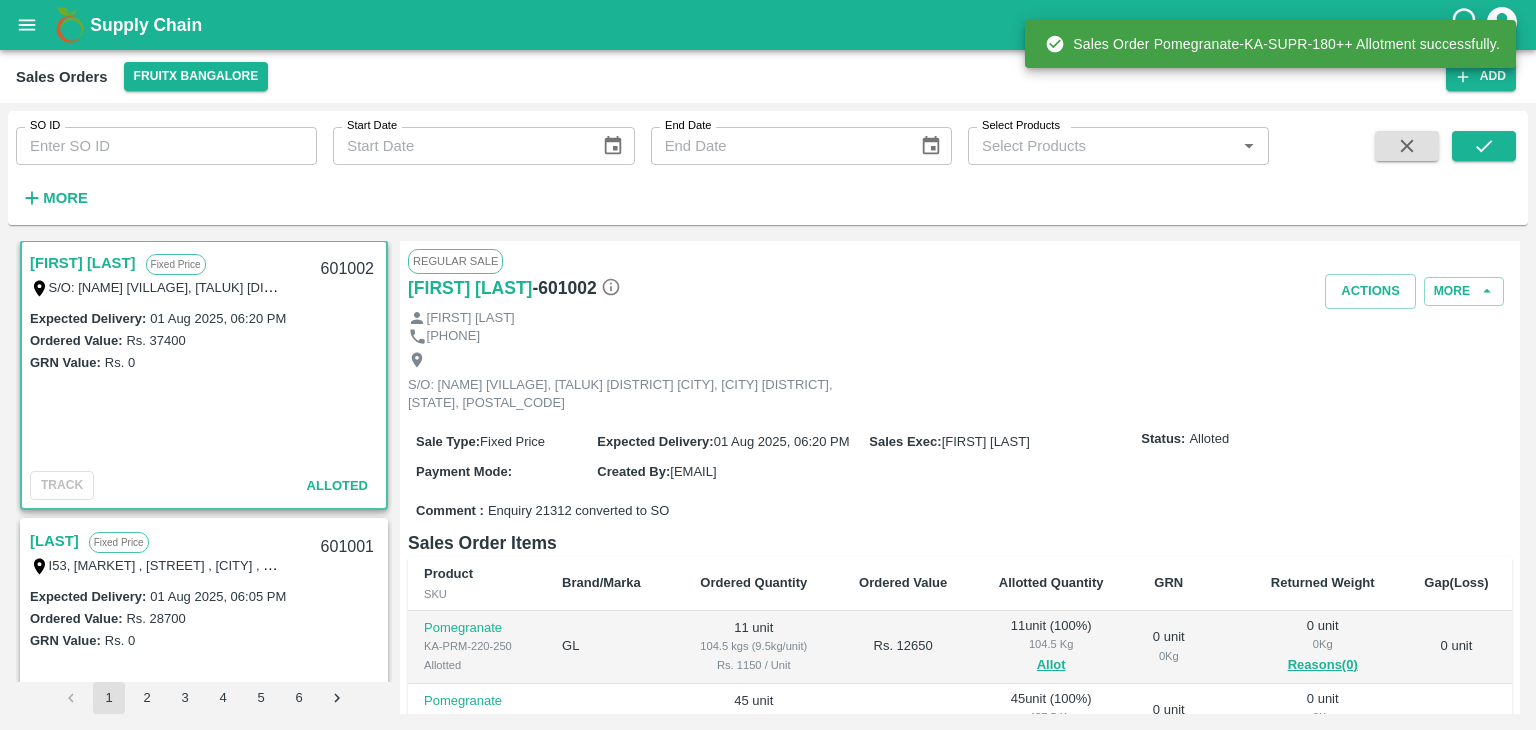 click on "601002" at bounding box center [347, 269] 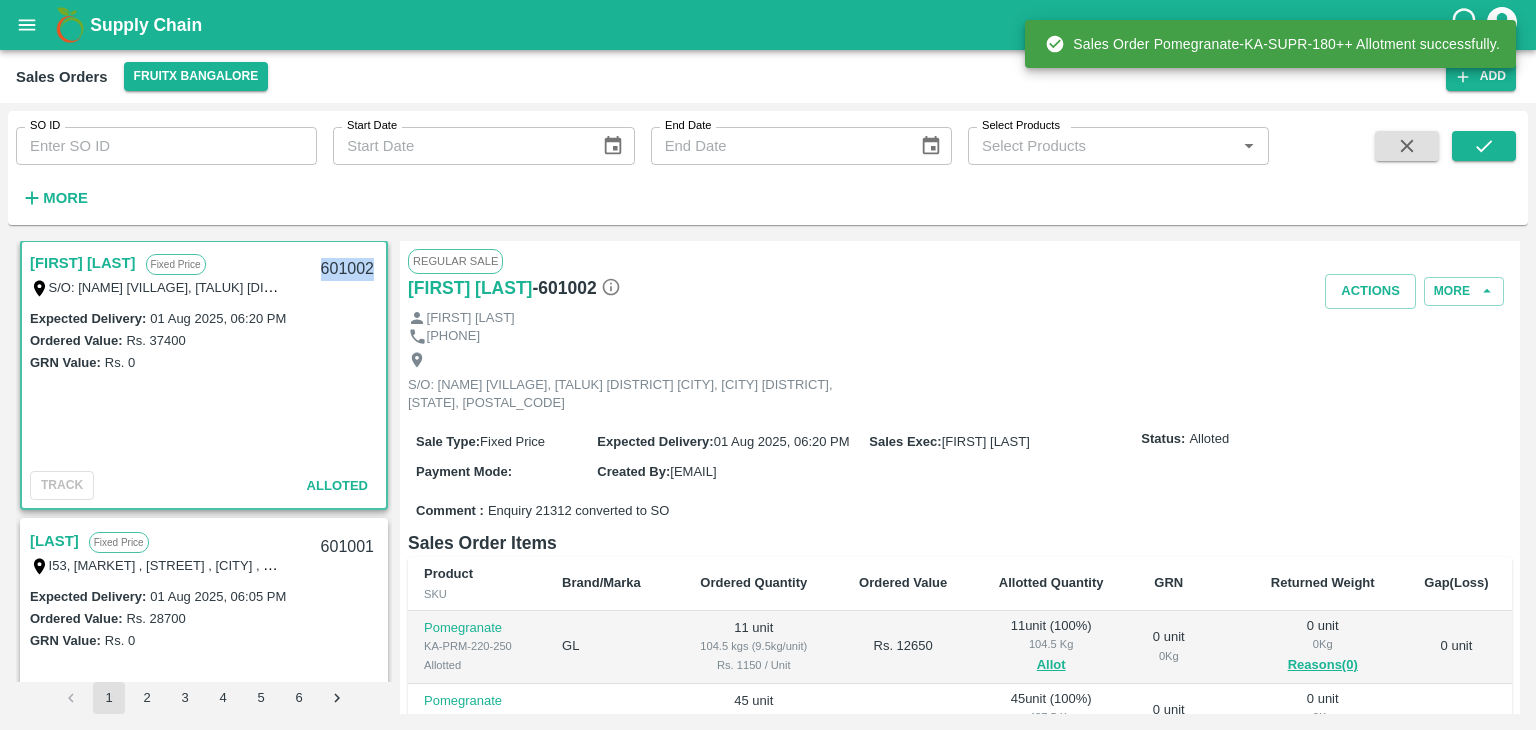 click on "601002" at bounding box center [347, 269] 